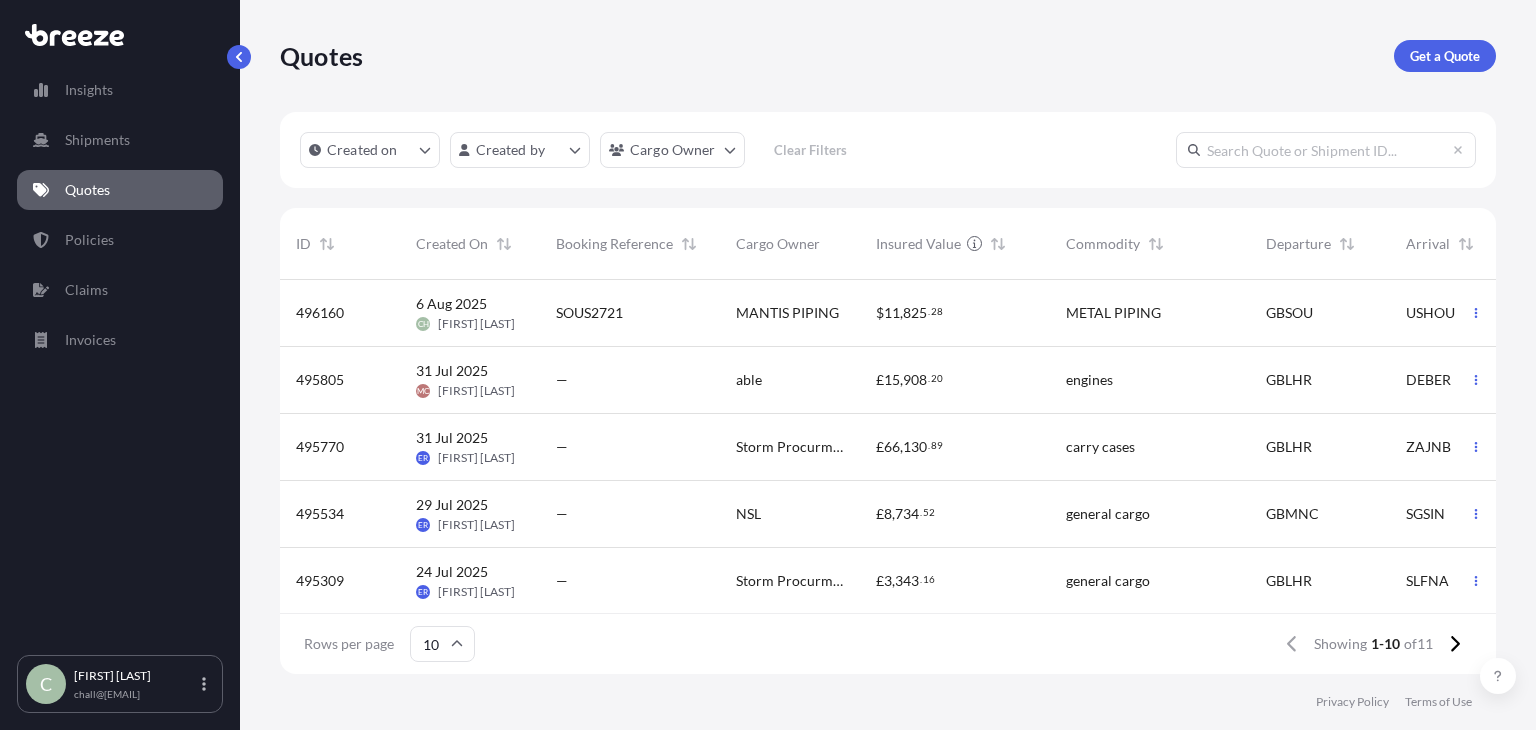 scroll, scrollTop: 0, scrollLeft: 0, axis: both 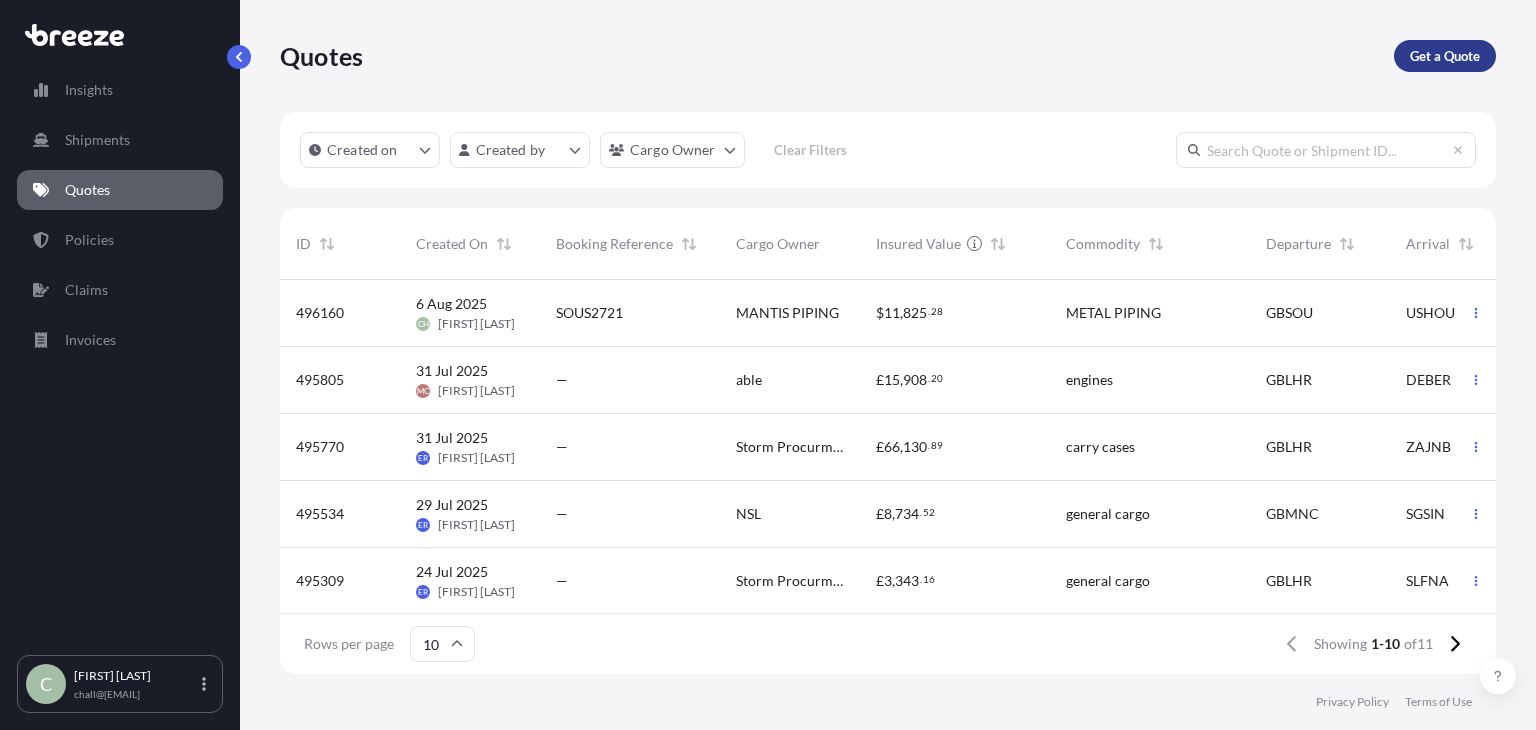 click on "Get a Quote" at bounding box center [1445, 56] 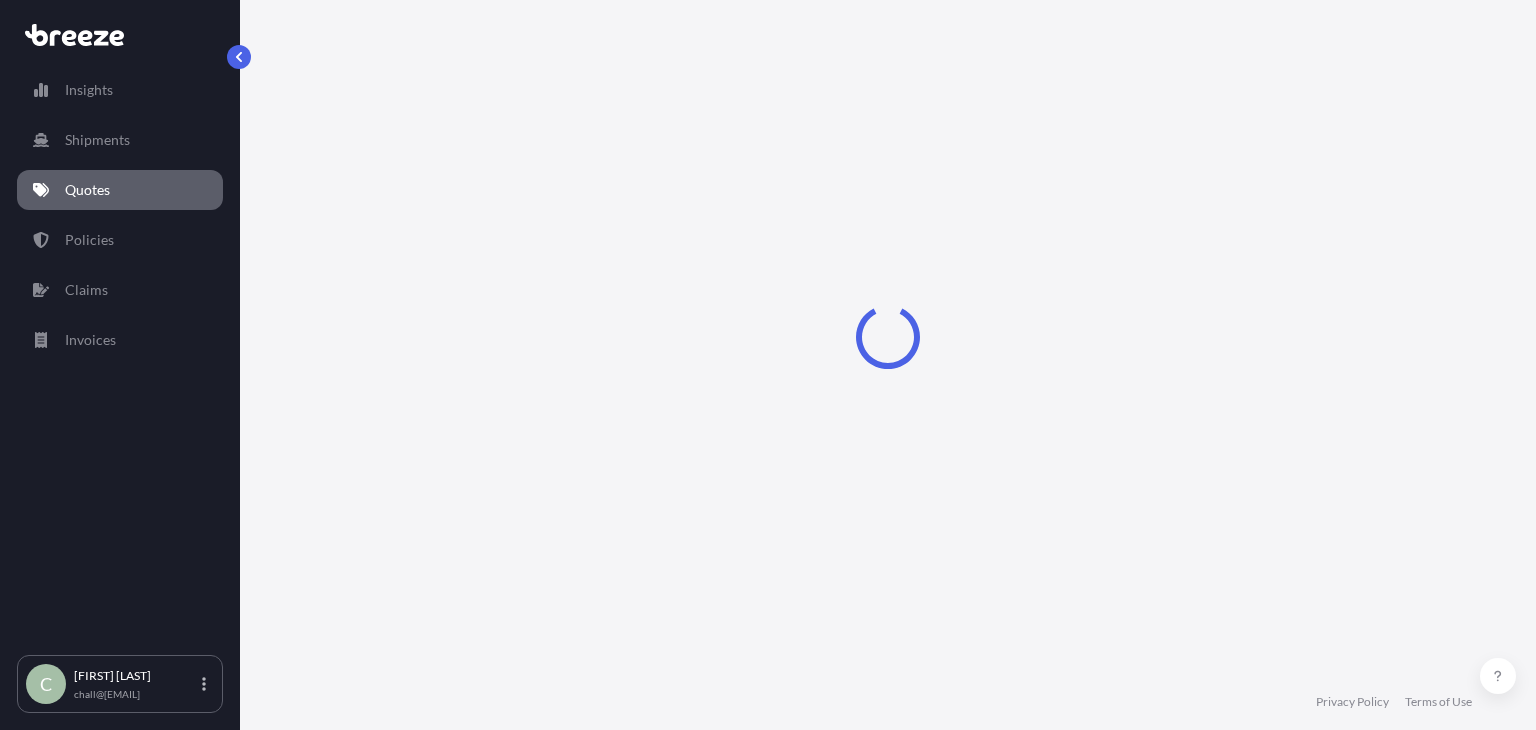select on "Road" 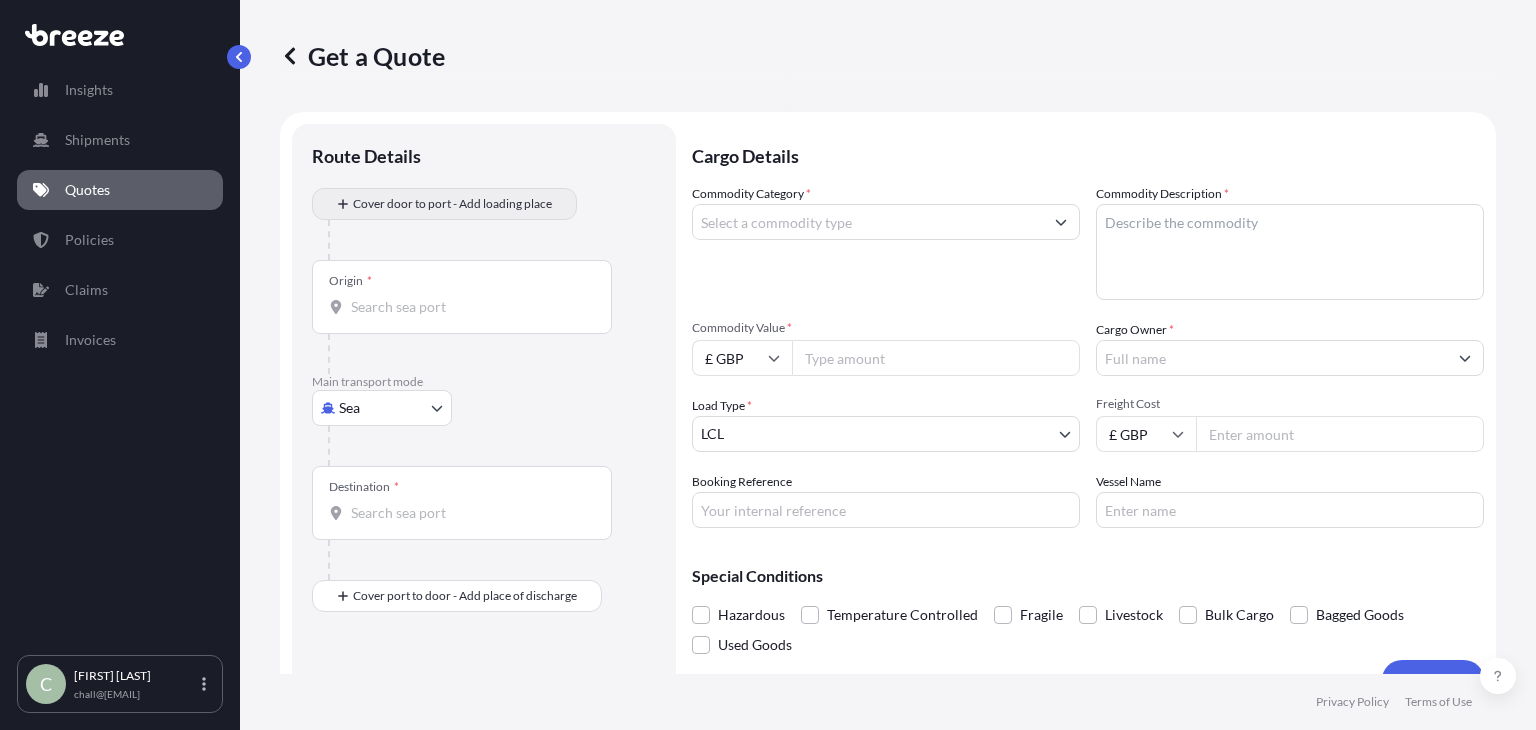 scroll, scrollTop: 32, scrollLeft: 0, axis: vertical 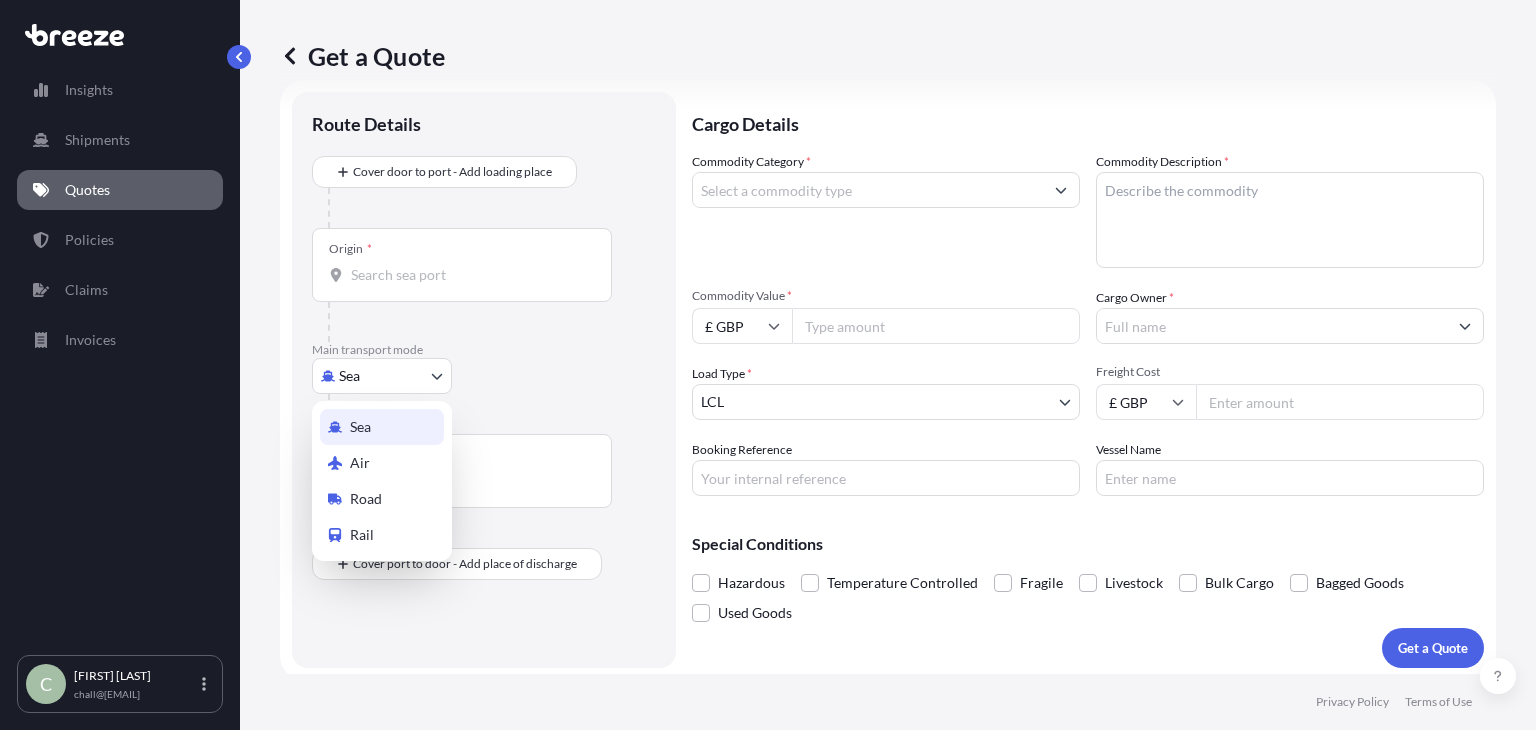 click on "chall@[EMAIL] Get a Quote Route Details   Cover door to port - Add loading place Place of loading Road Road Rail Origin * Main transport mode Sea Sea Air Road Rail Destination * Cover port to door - Add place of discharge Road Road Rail Place of Discharge Cargo Details Commodity Category * Commodity Description * Commodity Value   * £ GBP Cargo Owner * Load Type * LCL LCL FCL Freight Cost   £ GBP Booking Reference Vessel Name Special Conditions Hazardous Temperature Controlled Fragile Livestock Bulk Cargo Bagged Goods Used Goods Get a Quote Privacy Policy Terms of Use
Sea Air Road Rail" at bounding box center [768, 365] 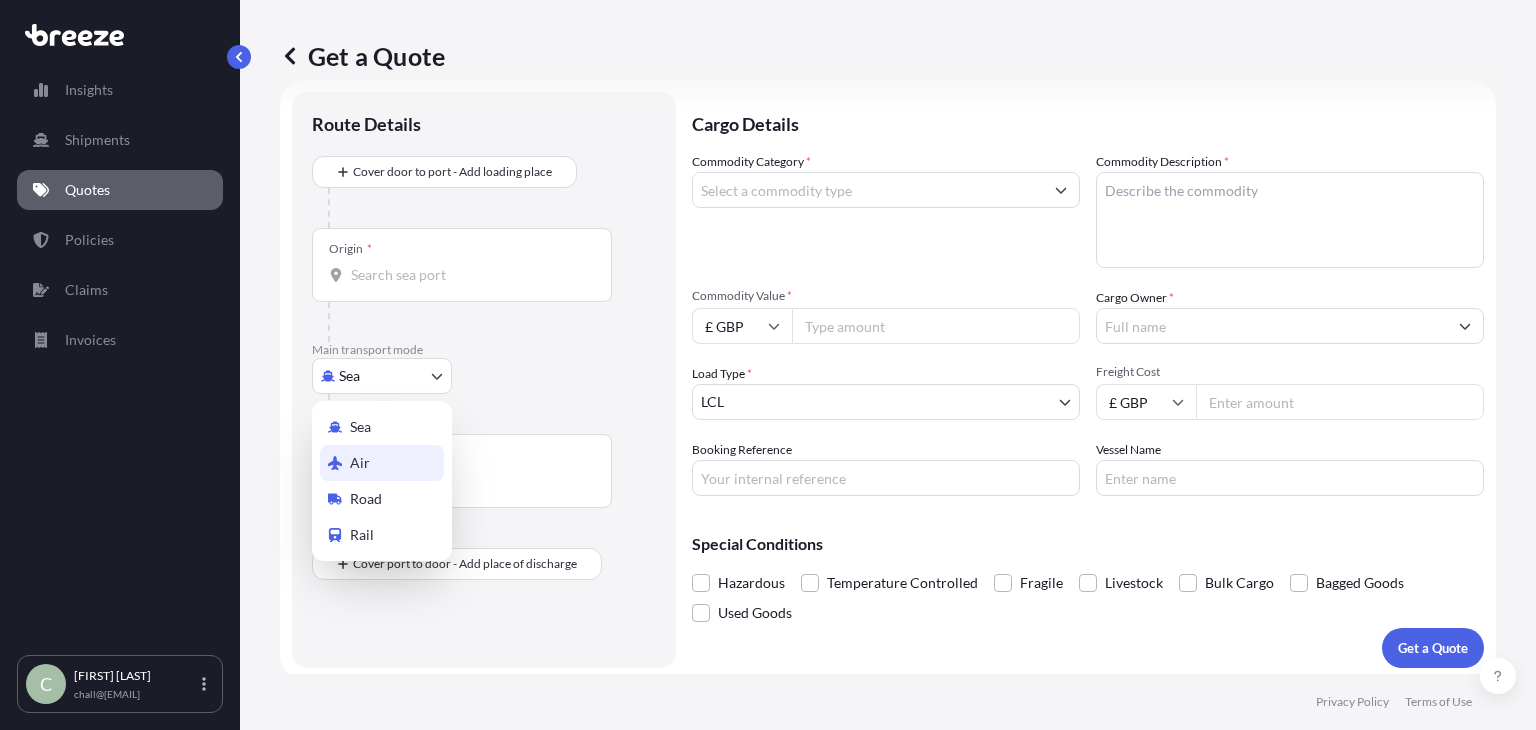 click on "Air" at bounding box center (382, 463) 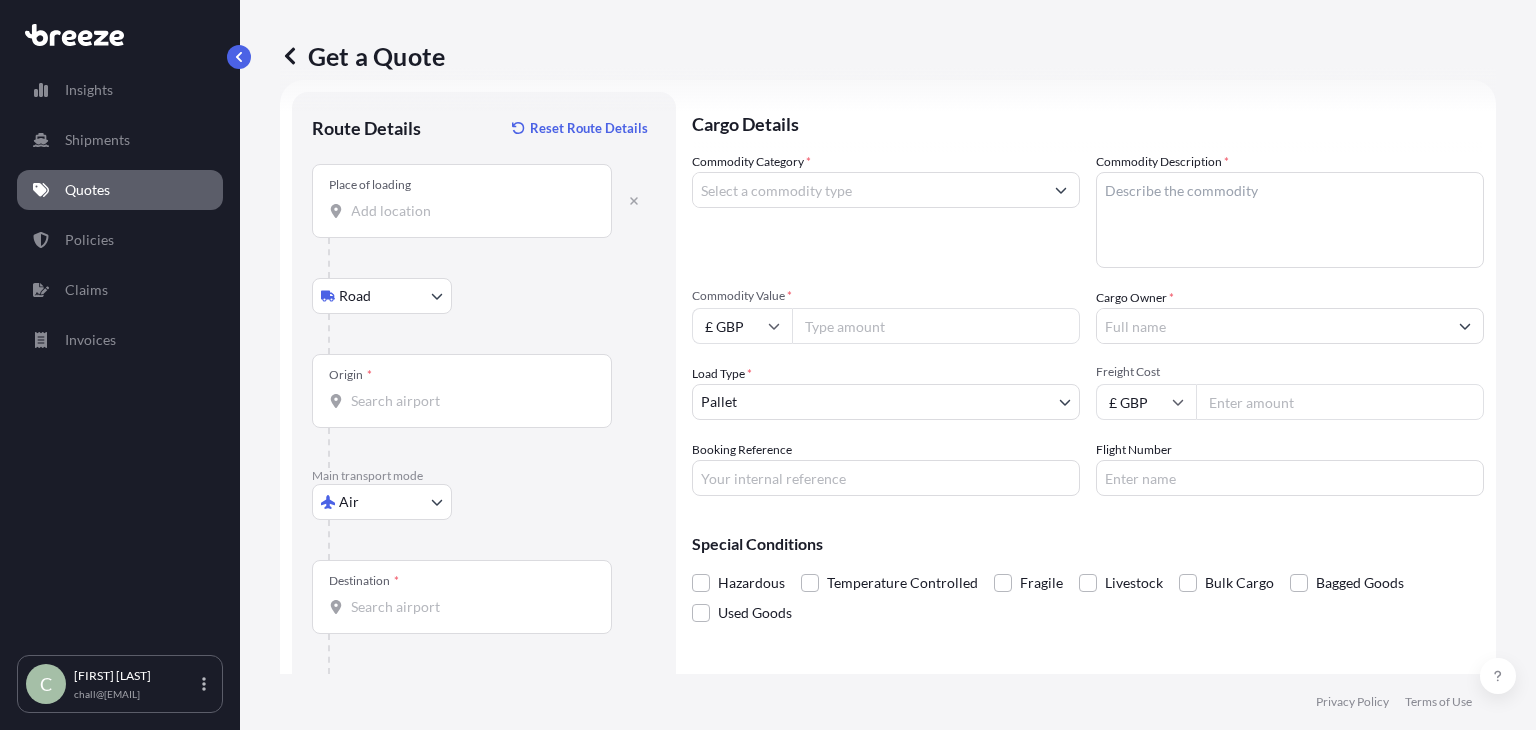 click on "Place of loading" at bounding box center [462, 201] 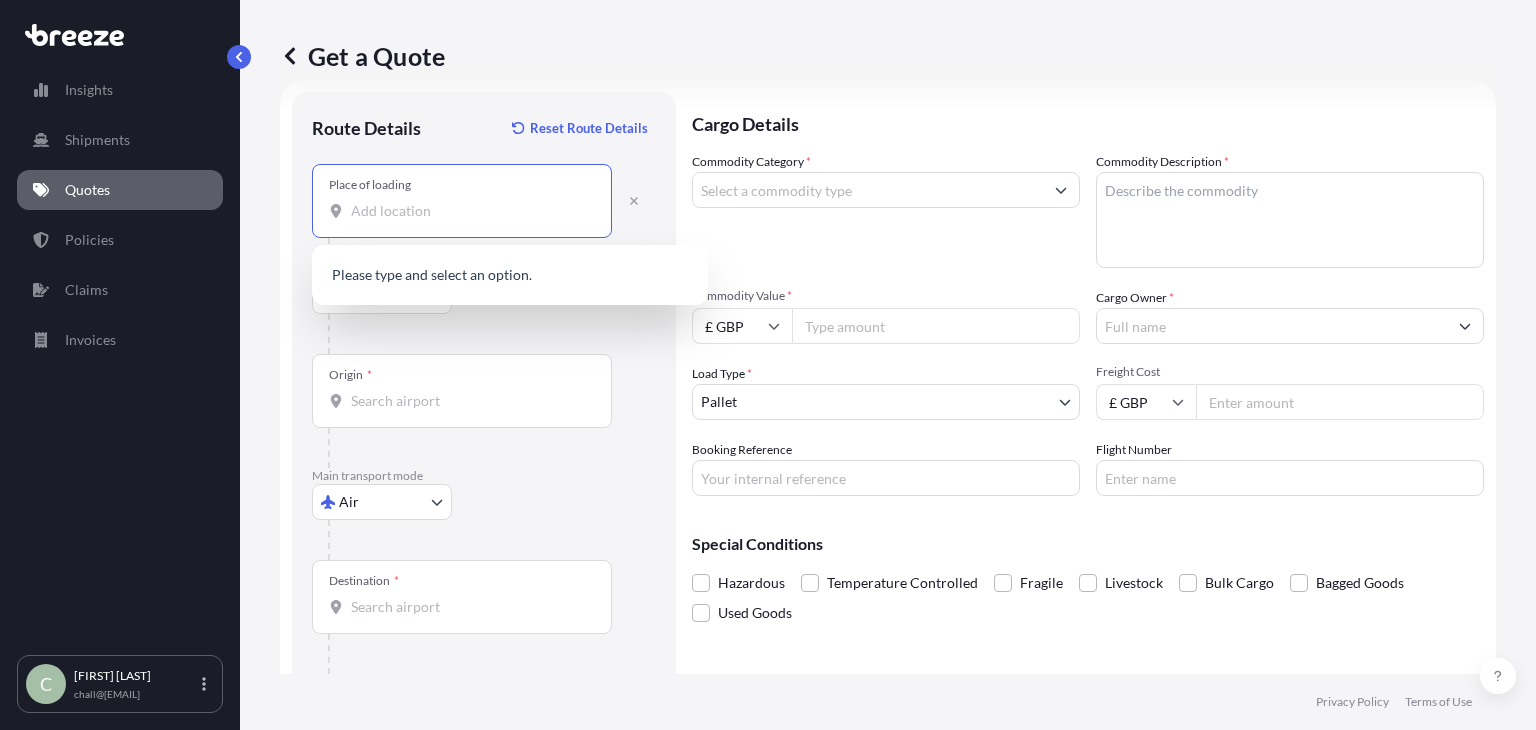 click on "Destination *" at bounding box center (469, 607) 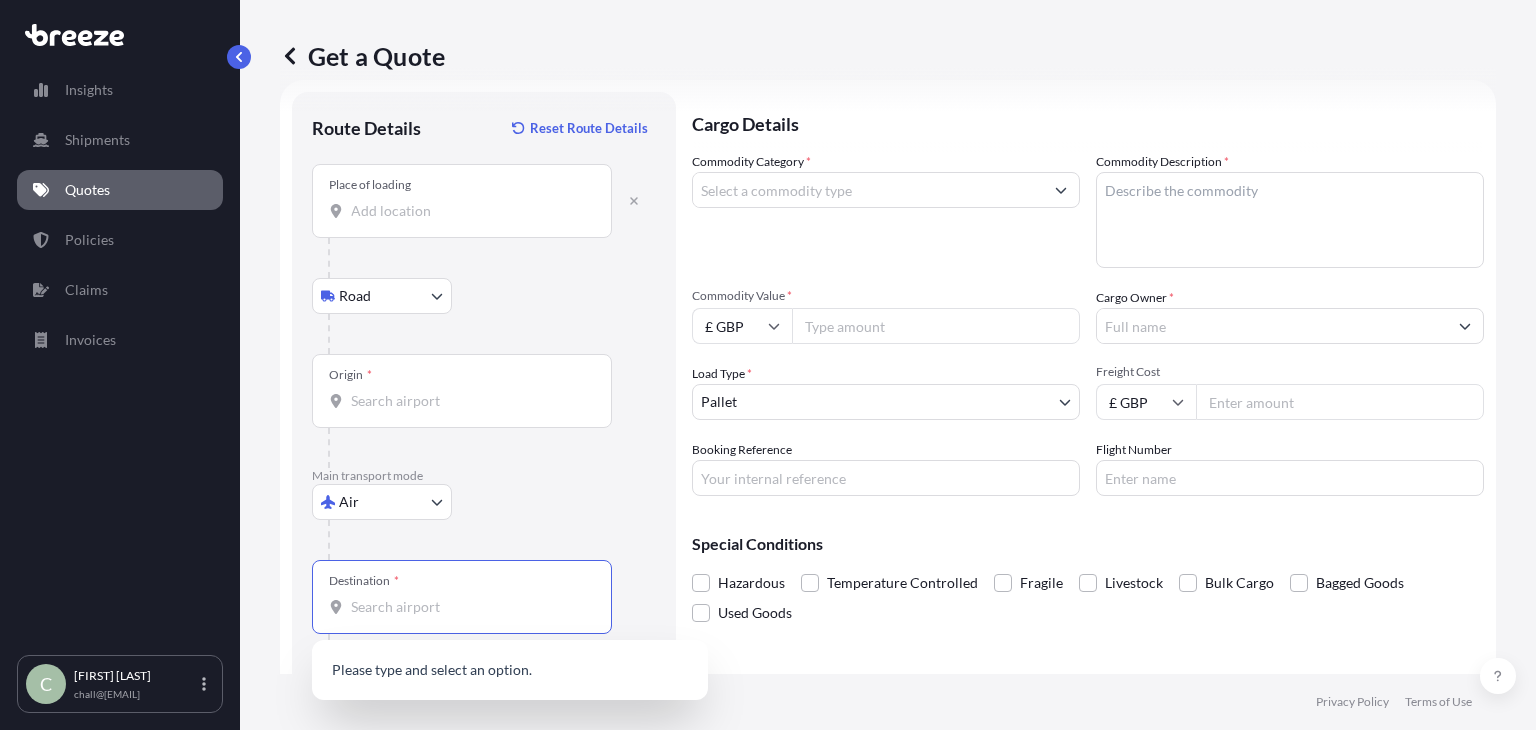 scroll, scrollTop: 95, scrollLeft: 0, axis: vertical 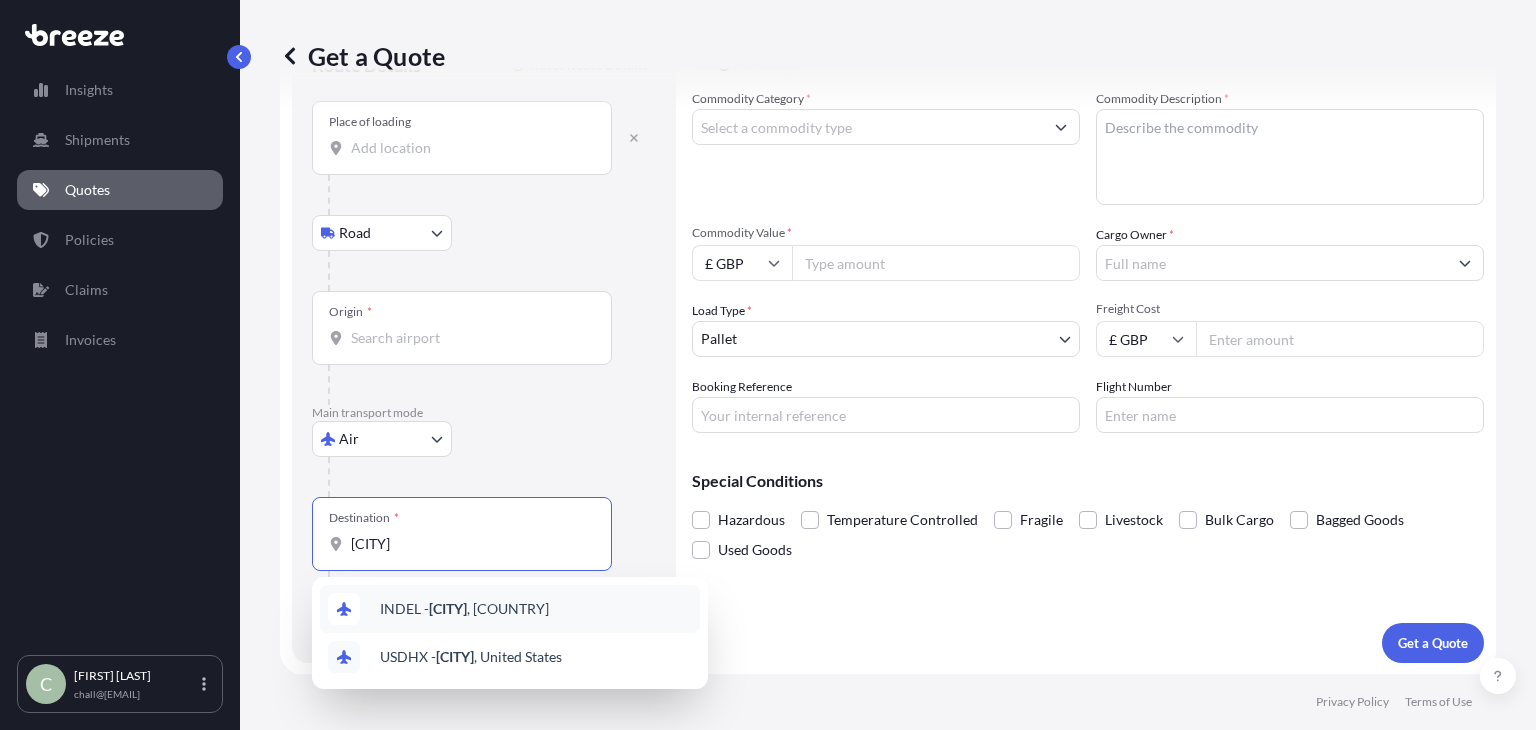 click on "- [CITY] , [COUNTRY]" at bounding box center [464, 609] 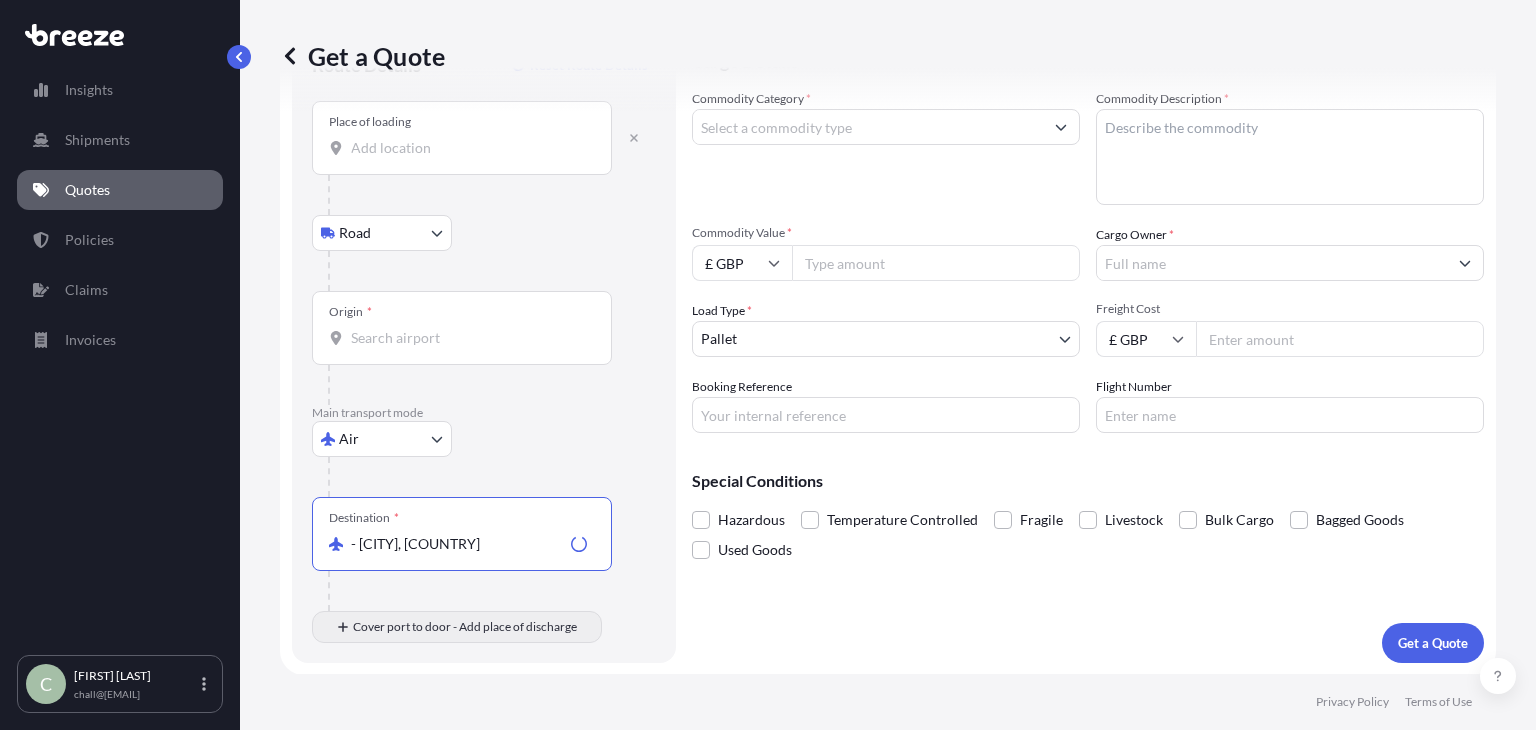 type on "- [CITY], [COUNTRY]" 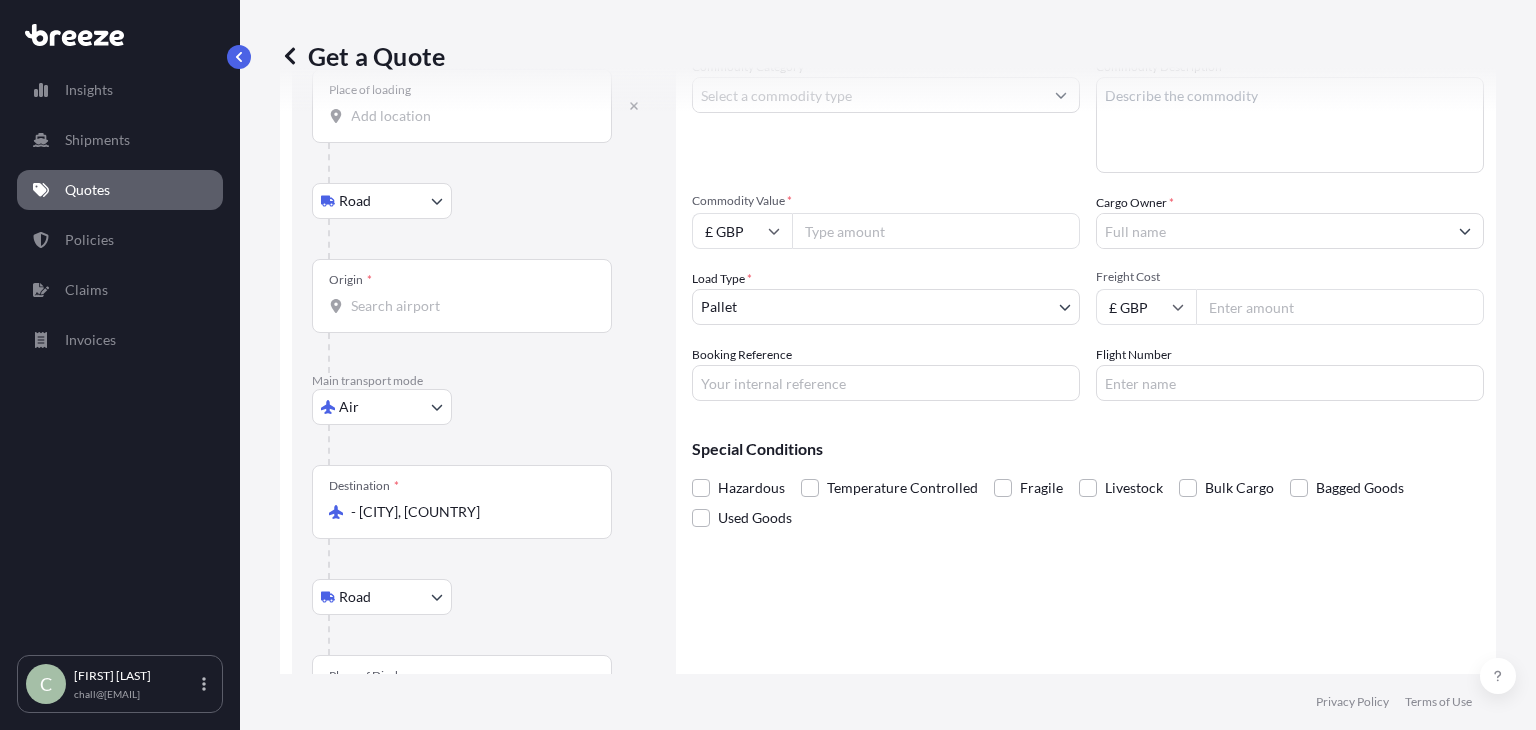 scroll, scrollTop: 212, scrollLeft: 0, axis: vertical 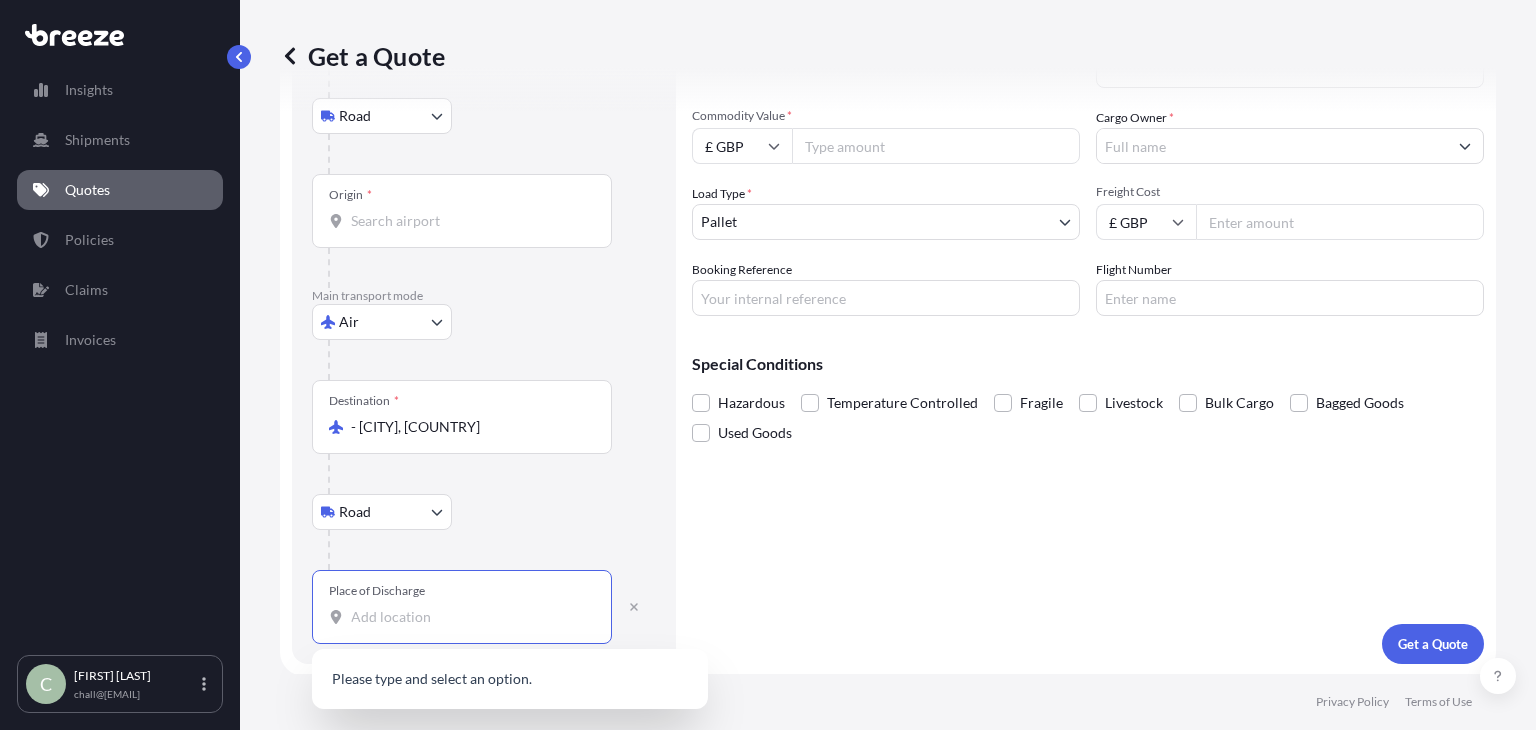 click on "Place of Discharge" at bounding box center [469, 617] 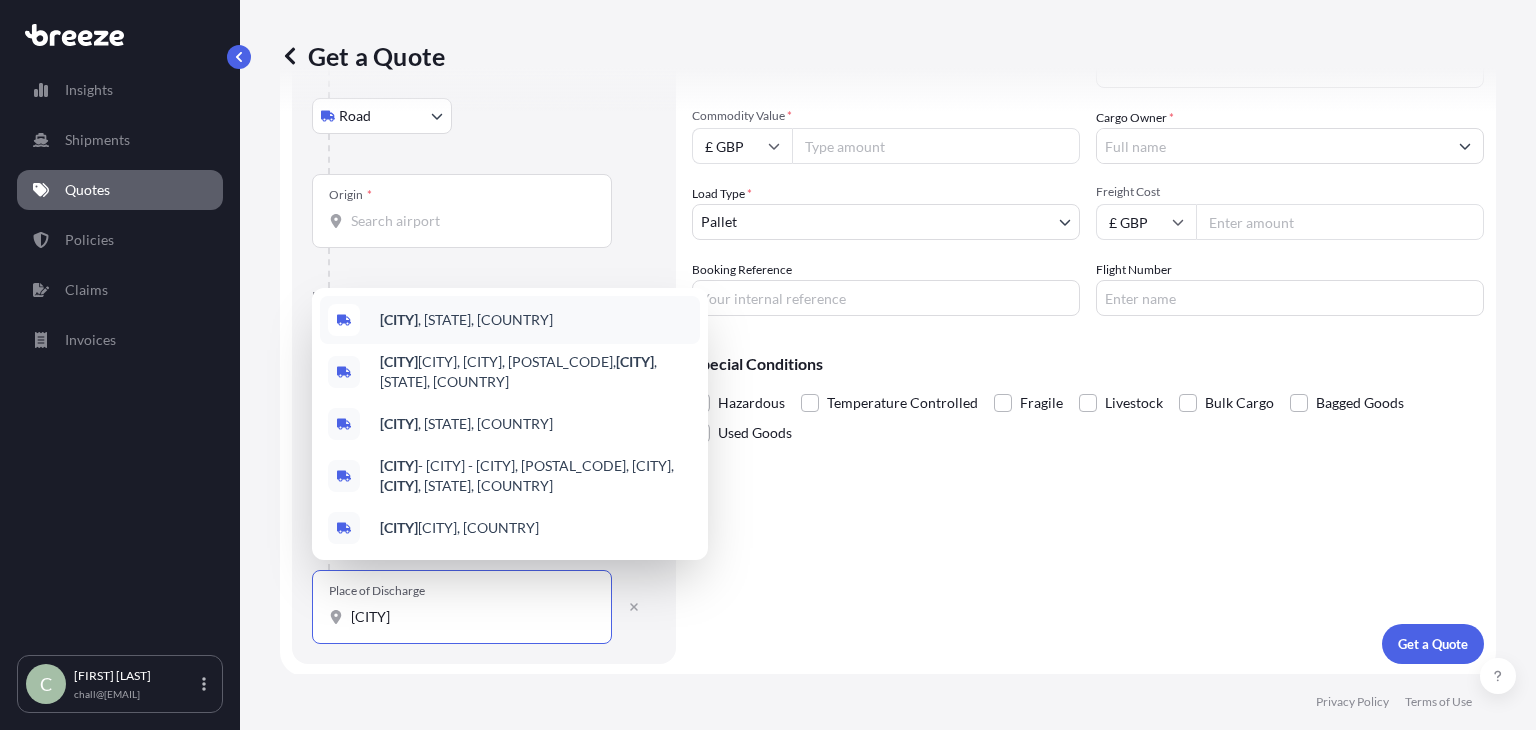 click on "[CITY] , [STATE], [COUNTRY]" at bounding box center [466, 320] 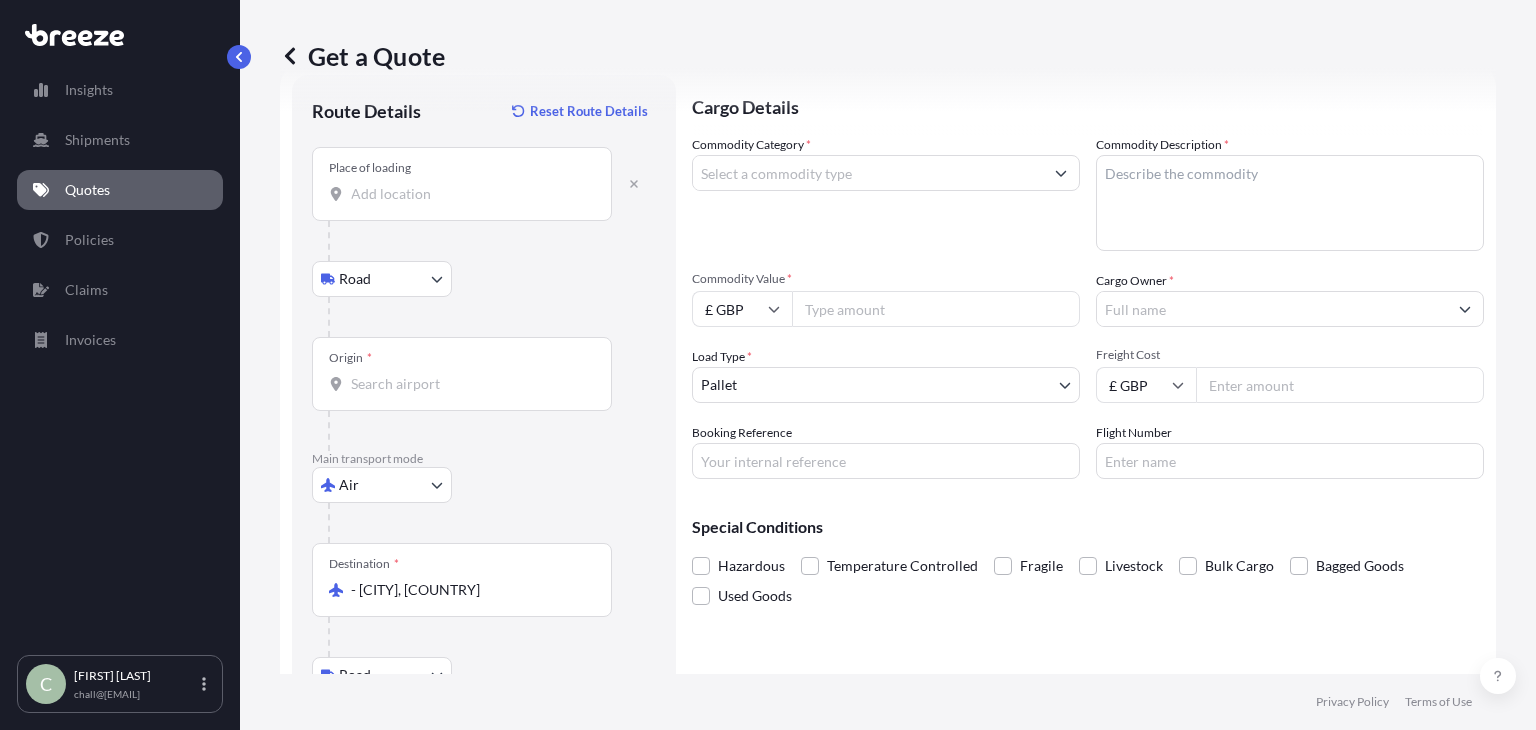 scroll, scrollTop: 48, scrollLeft: 0, axis: vertical 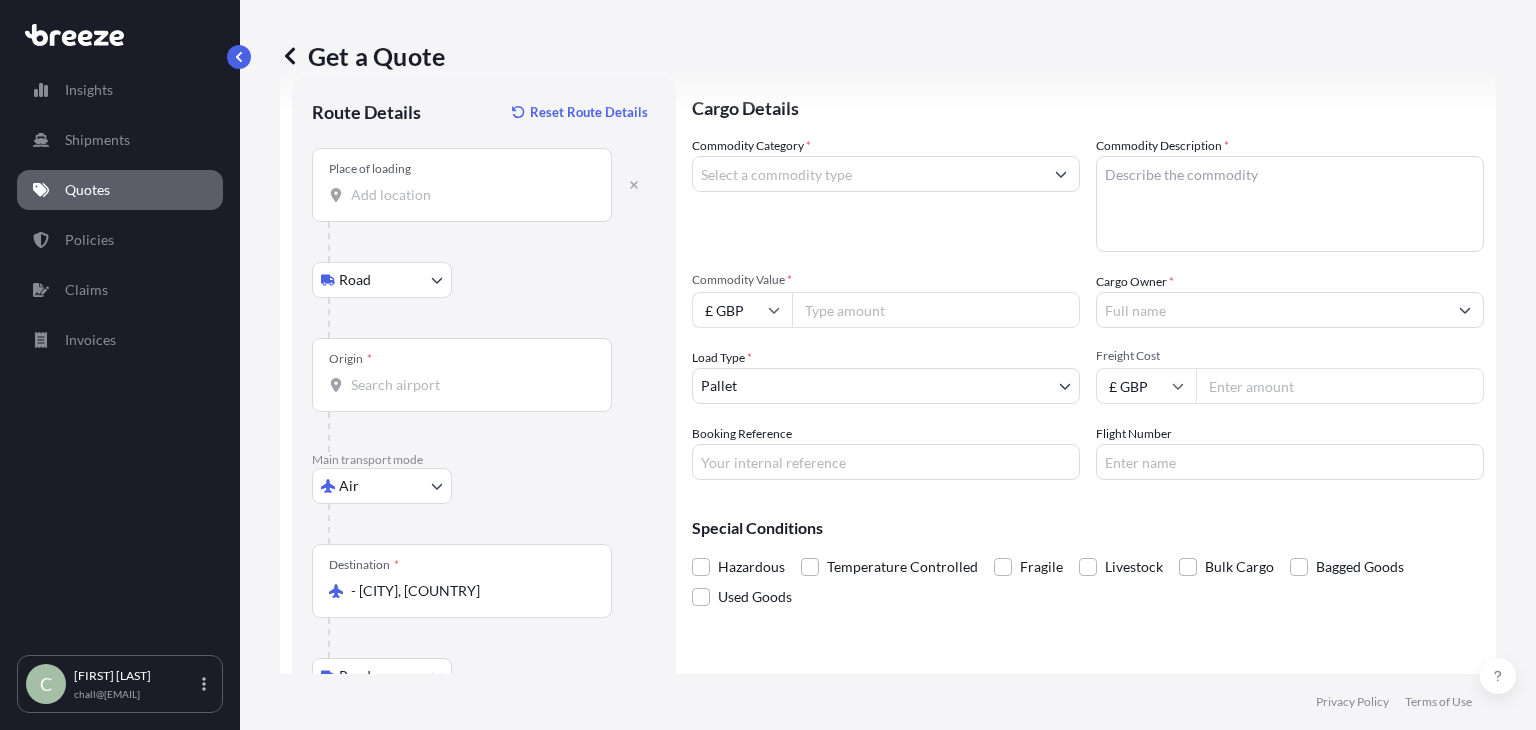 type on "[CITY], [STATE], [COUNTRY]" 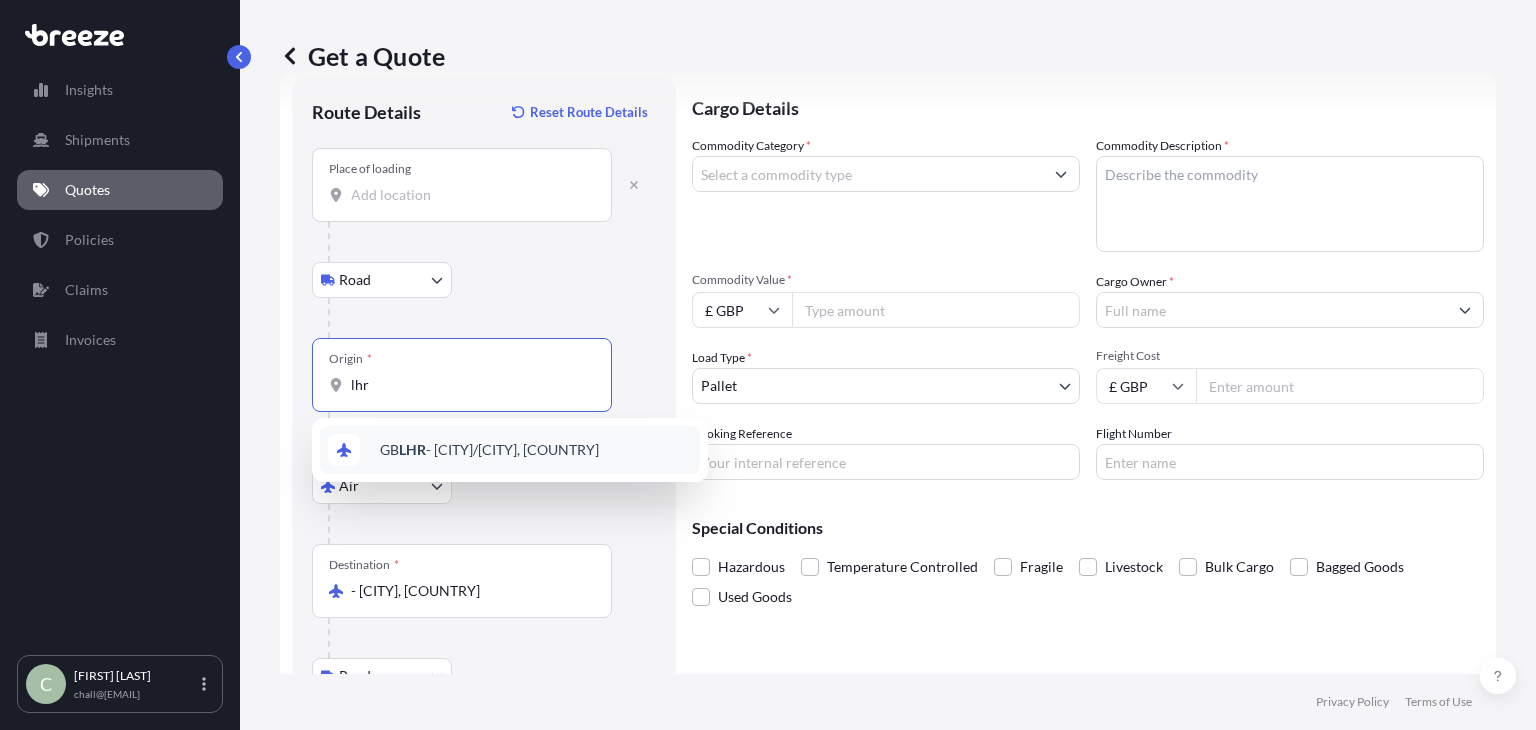 click on "GB LHR  - [CITY]/[CITY], [COUNTRY]" at bounding box center [489, 450] 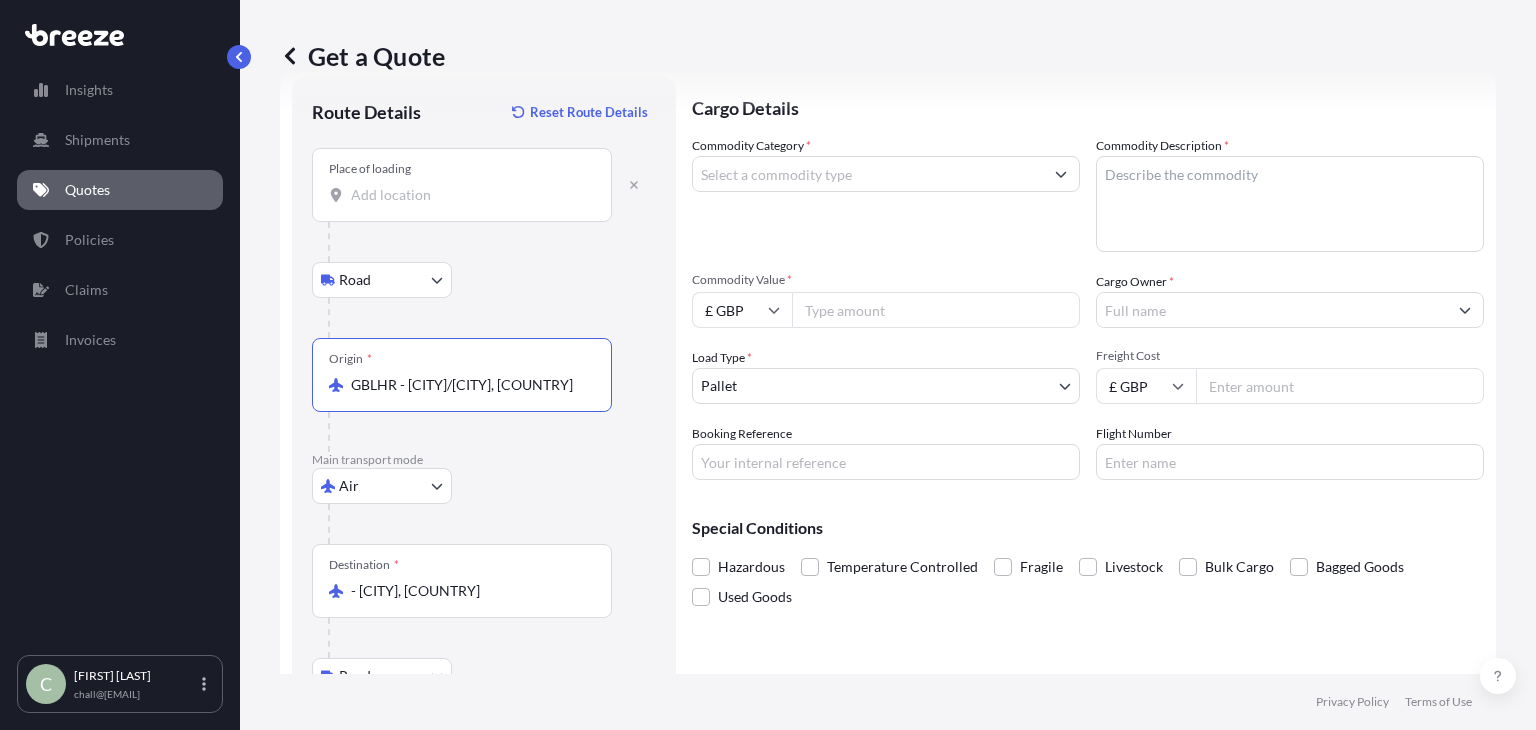 scroll, scrollTop: 0, scrollLeft: 0, axis: both 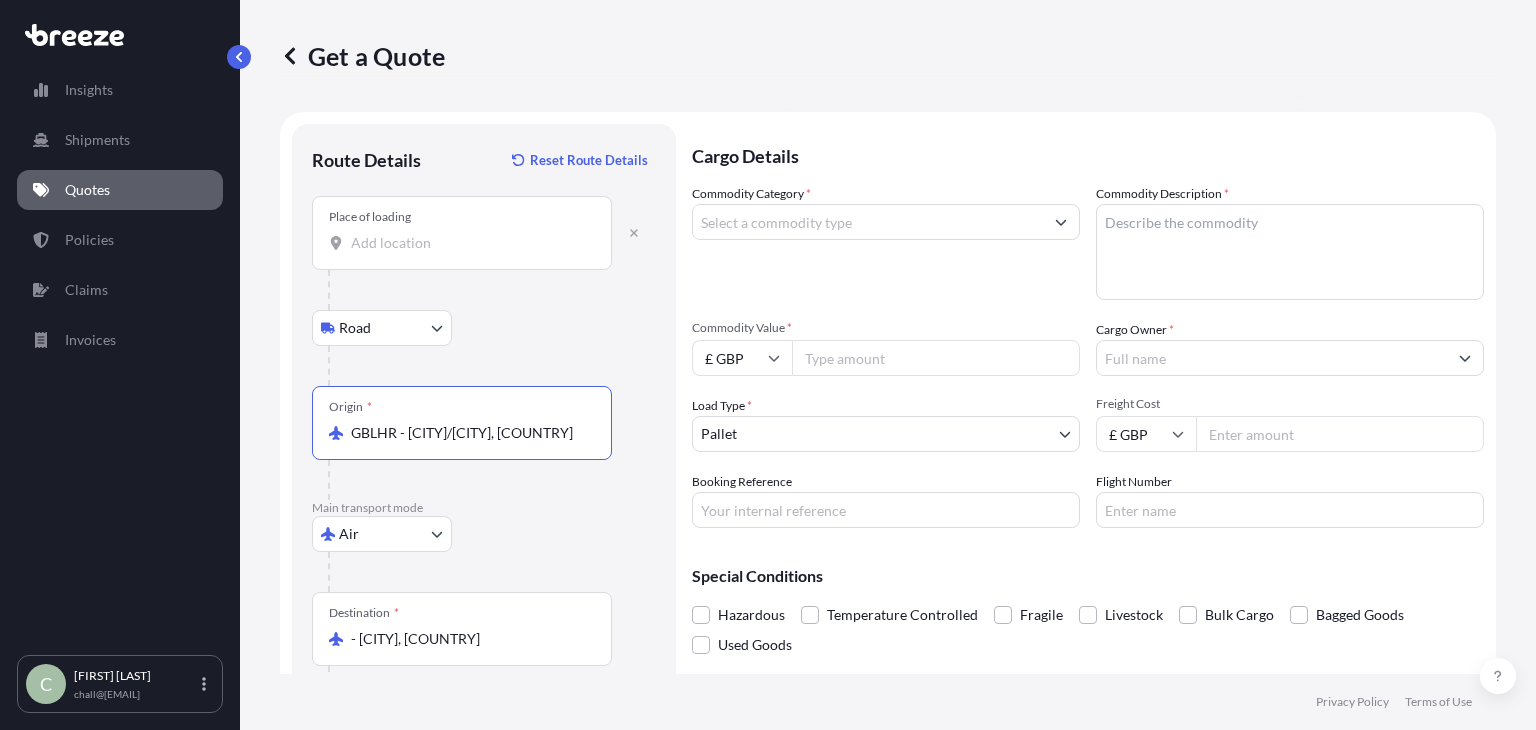 type on "GBLHR - [CITY]/[CITY], [COUNTRY]" 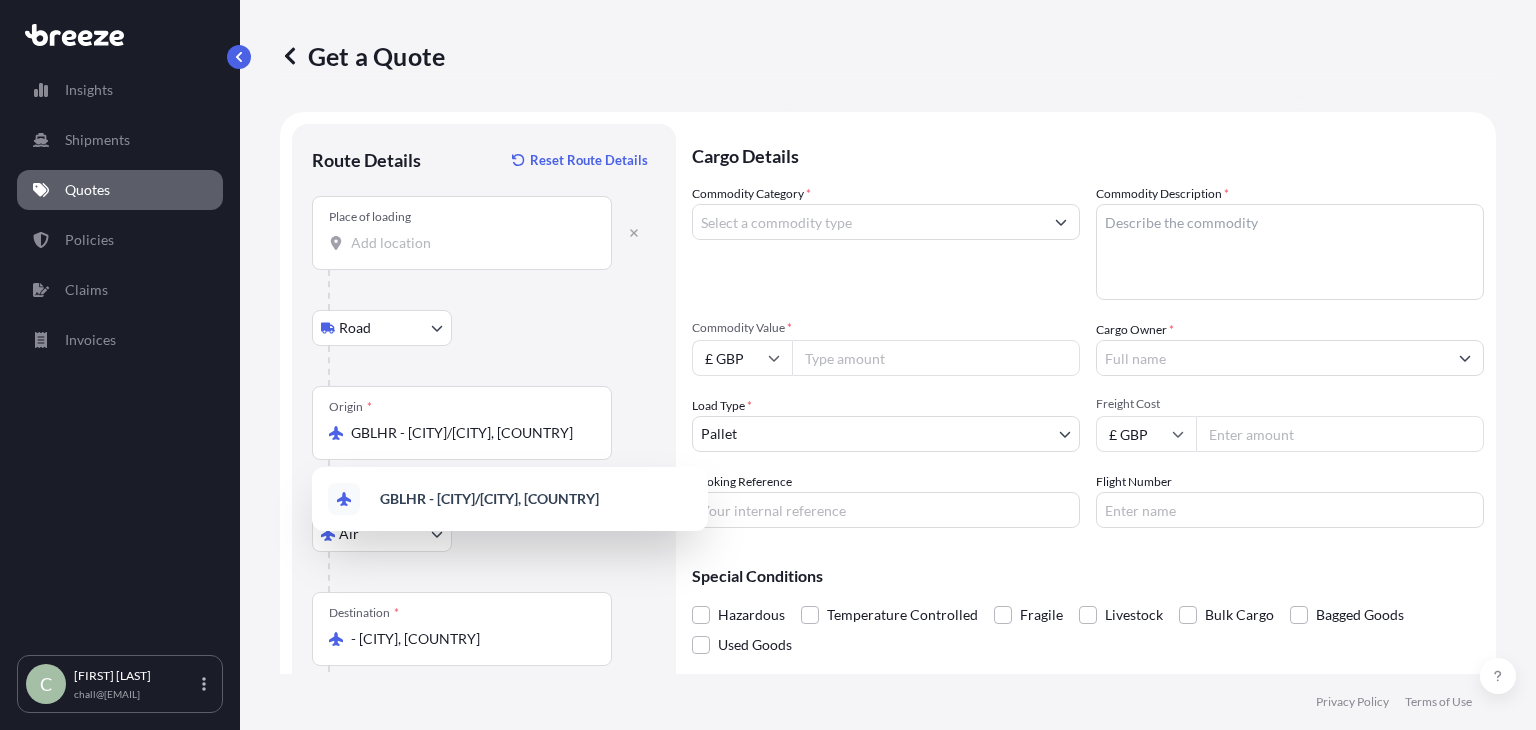 click on "Place of loading" at bounding box center [462, 233] 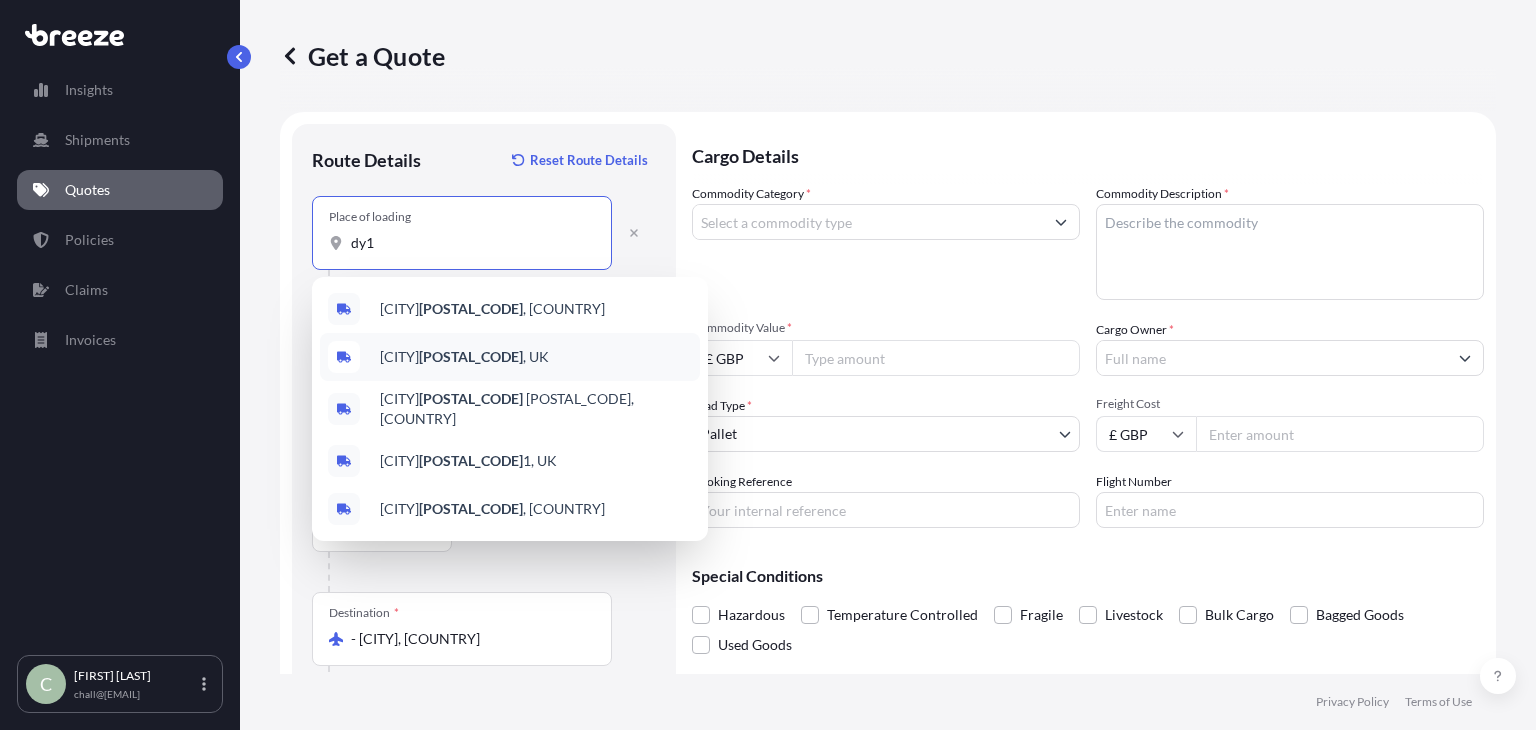 click on "[CITY] [POSTAL_CODE], [COUNTRY]" at bounding box center (510, 357) 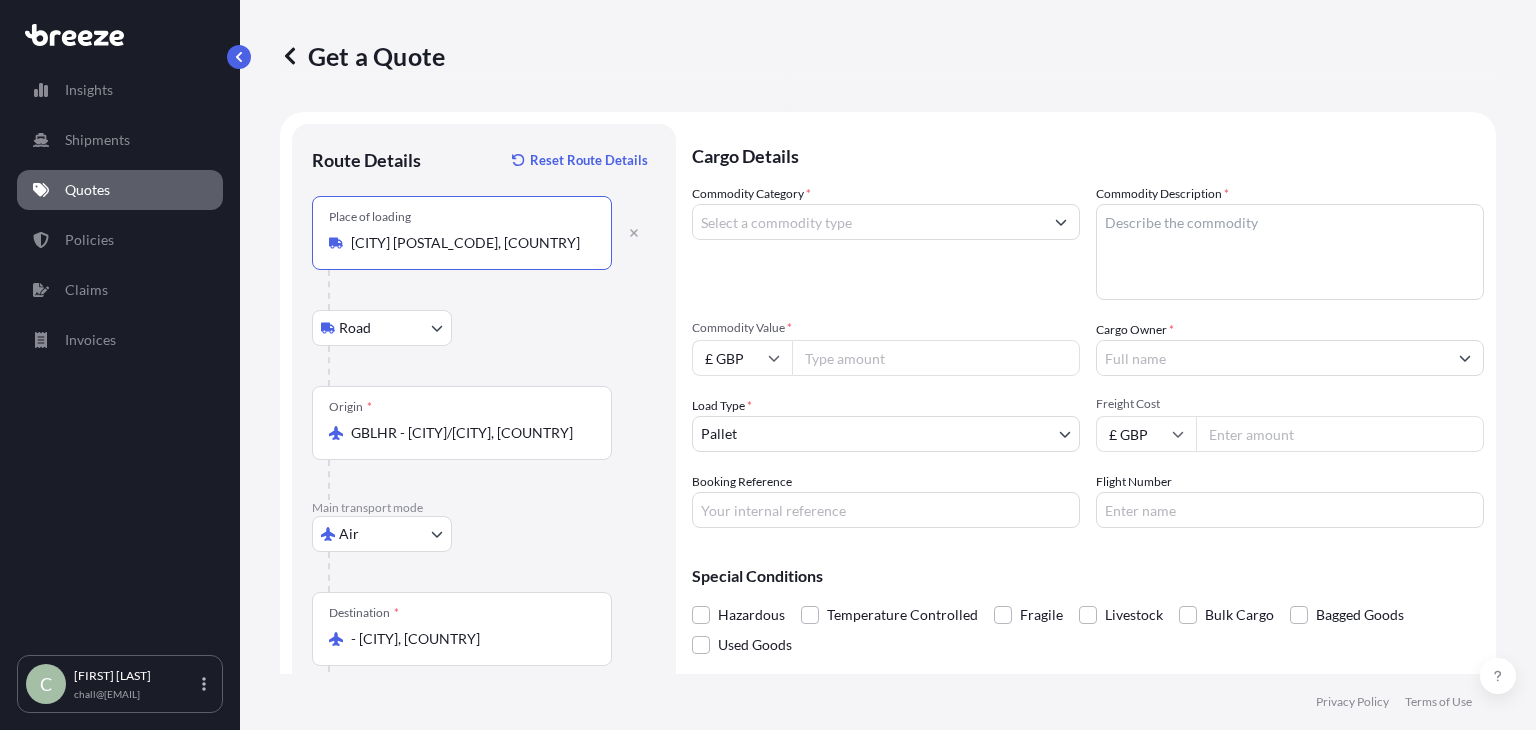type on "[CITY] [POSTAL_CODE], [COUNTRY]" 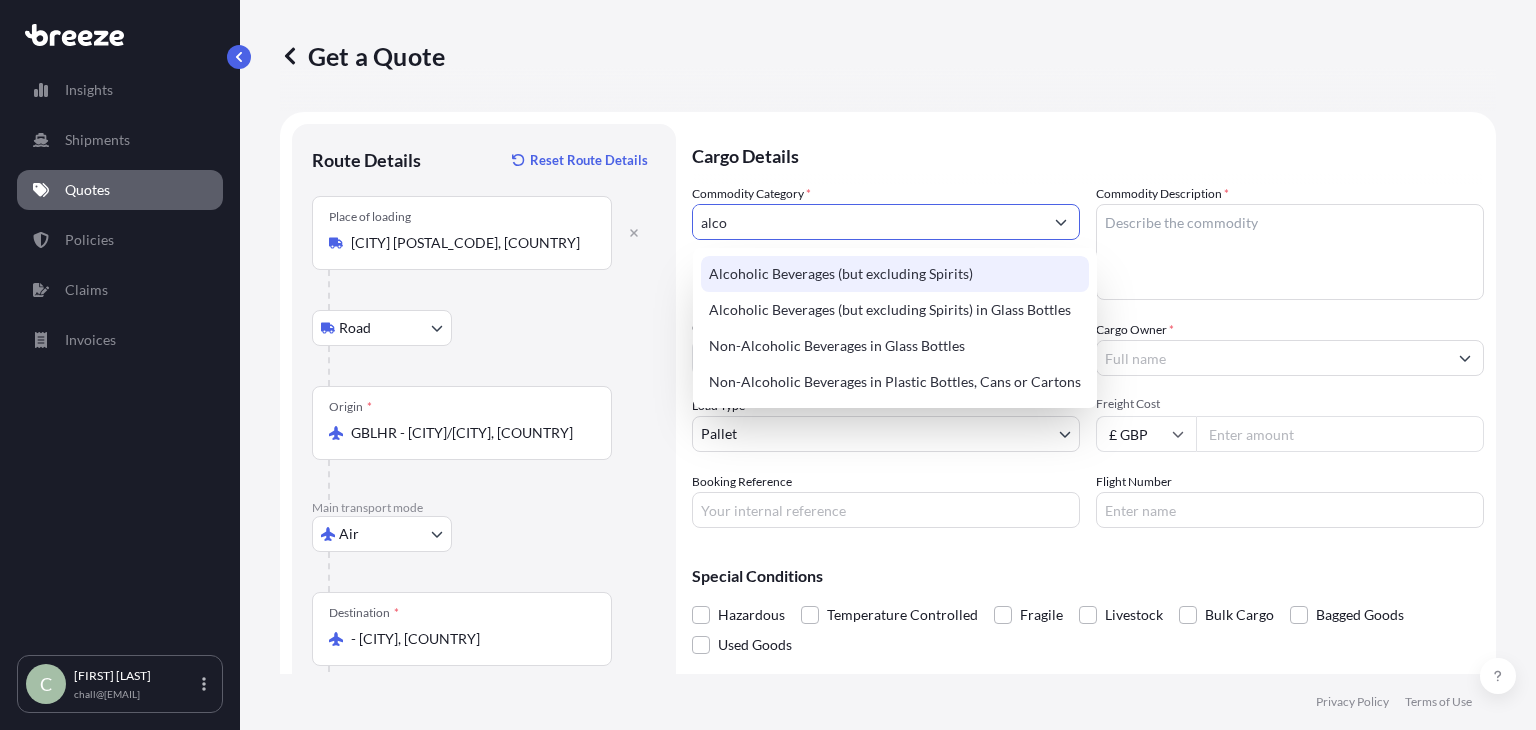 drag, startPoint x: 836, startPoint y: 233, endPoint x: 587, endPoint y: 207, distance: 250.35374 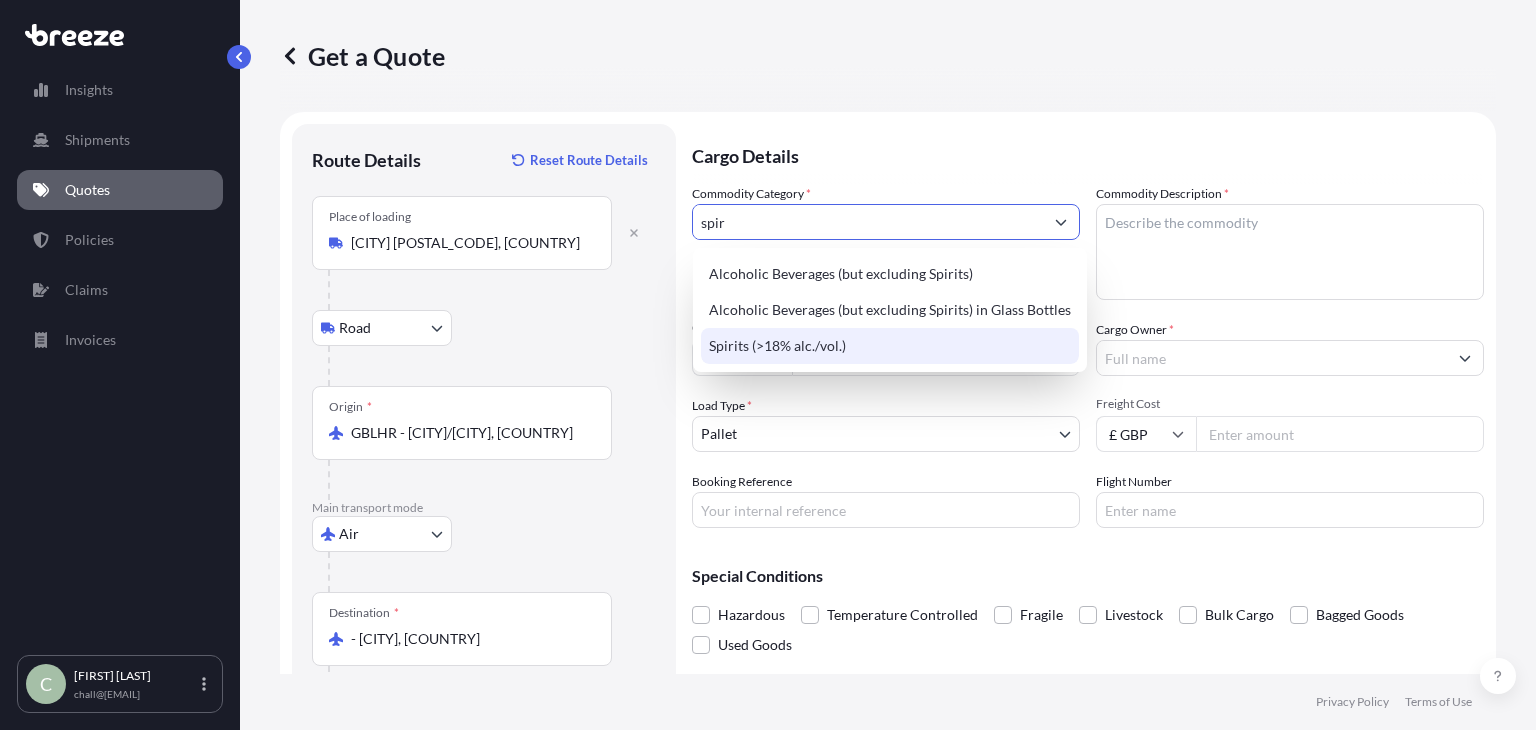 click on "Spirits (>18% alc./vol.)" at bounding box center (890, 346) 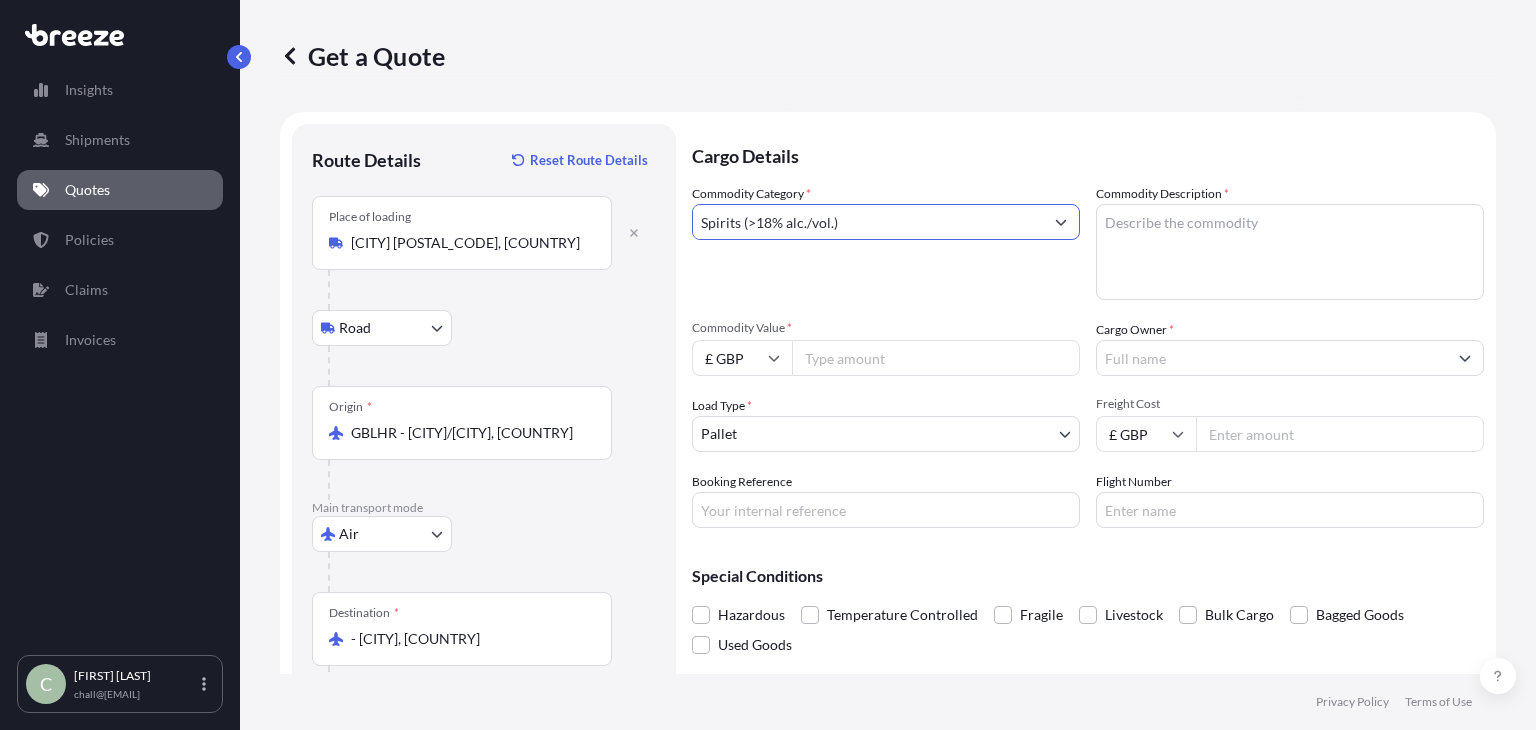type on "Spirits (>18% alc./vol.)" 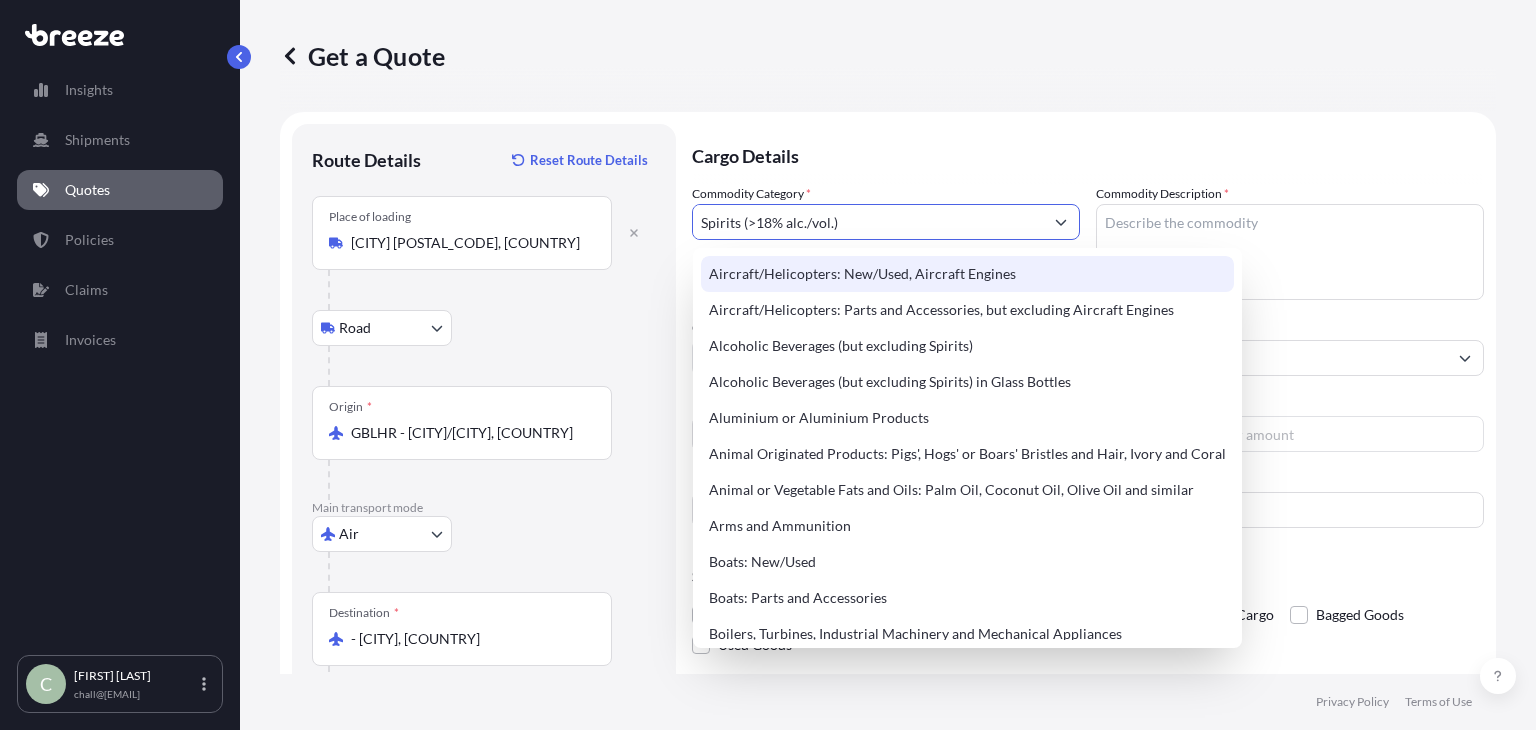 click on "Cargo Details" at bounding box center (1088, 154) 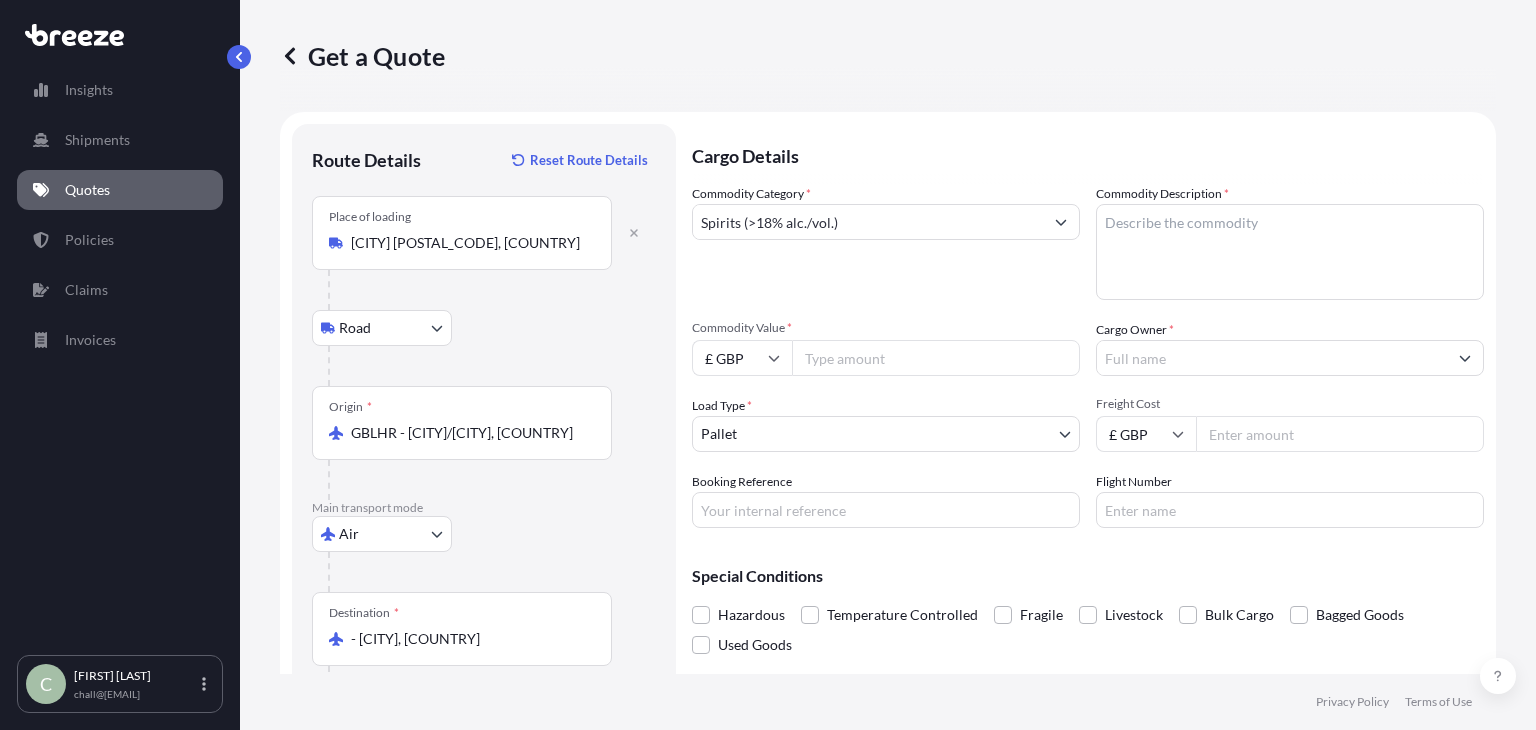 click on "Commodity Description *" at bounding box center [1290, 252] 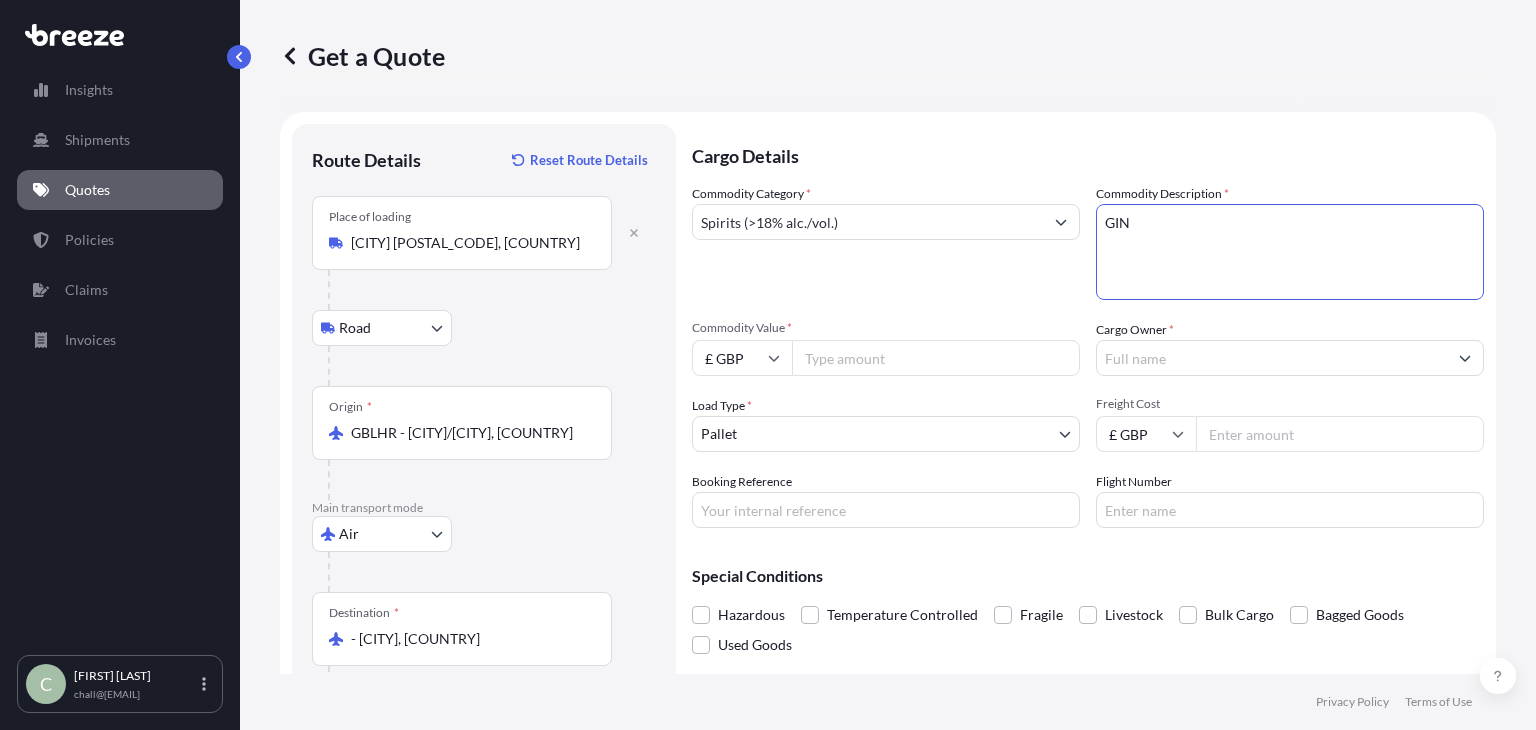 type on "GIN" 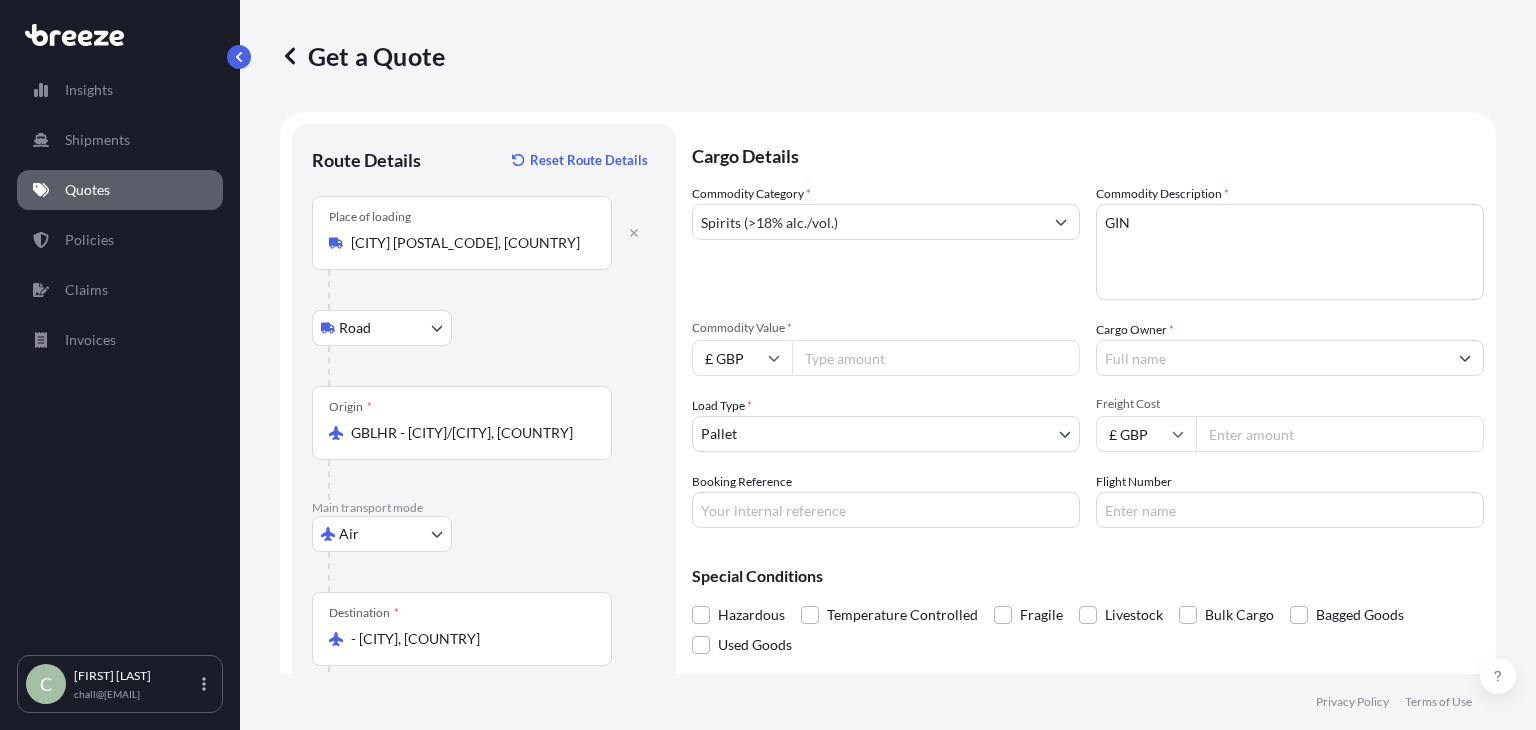 click on "Commodity Value   *" at bounding box center [936, 358] 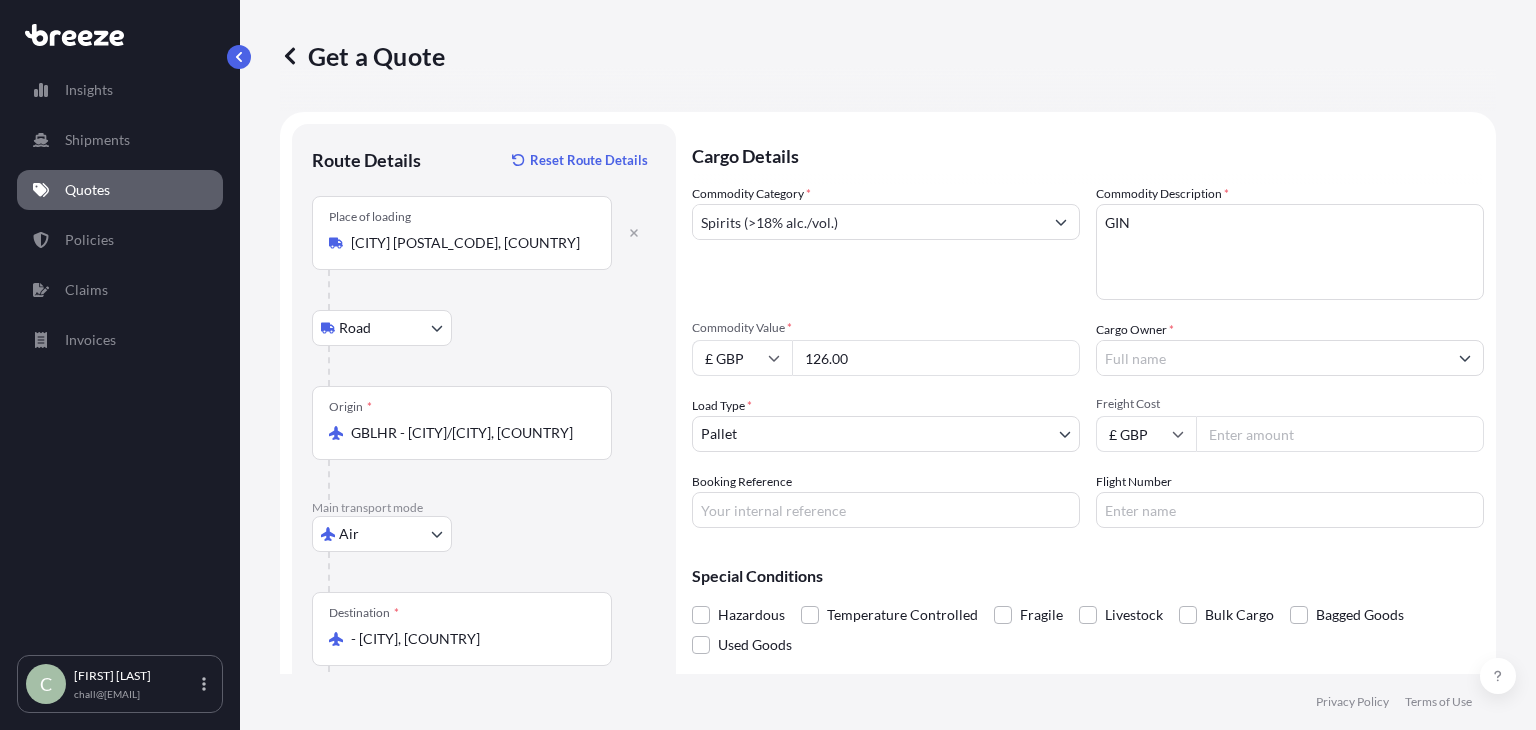 type on "126.00" 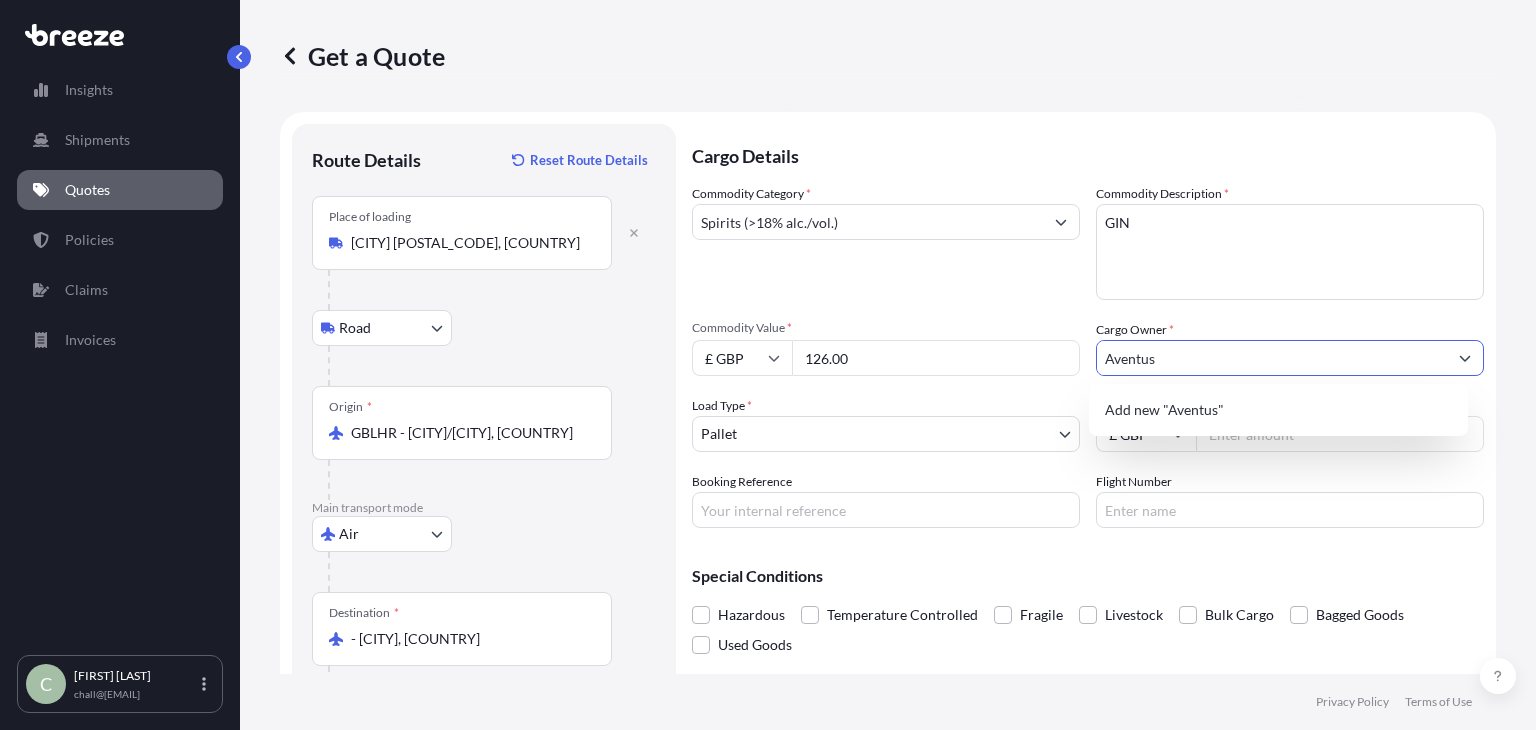 type on "Aventus" 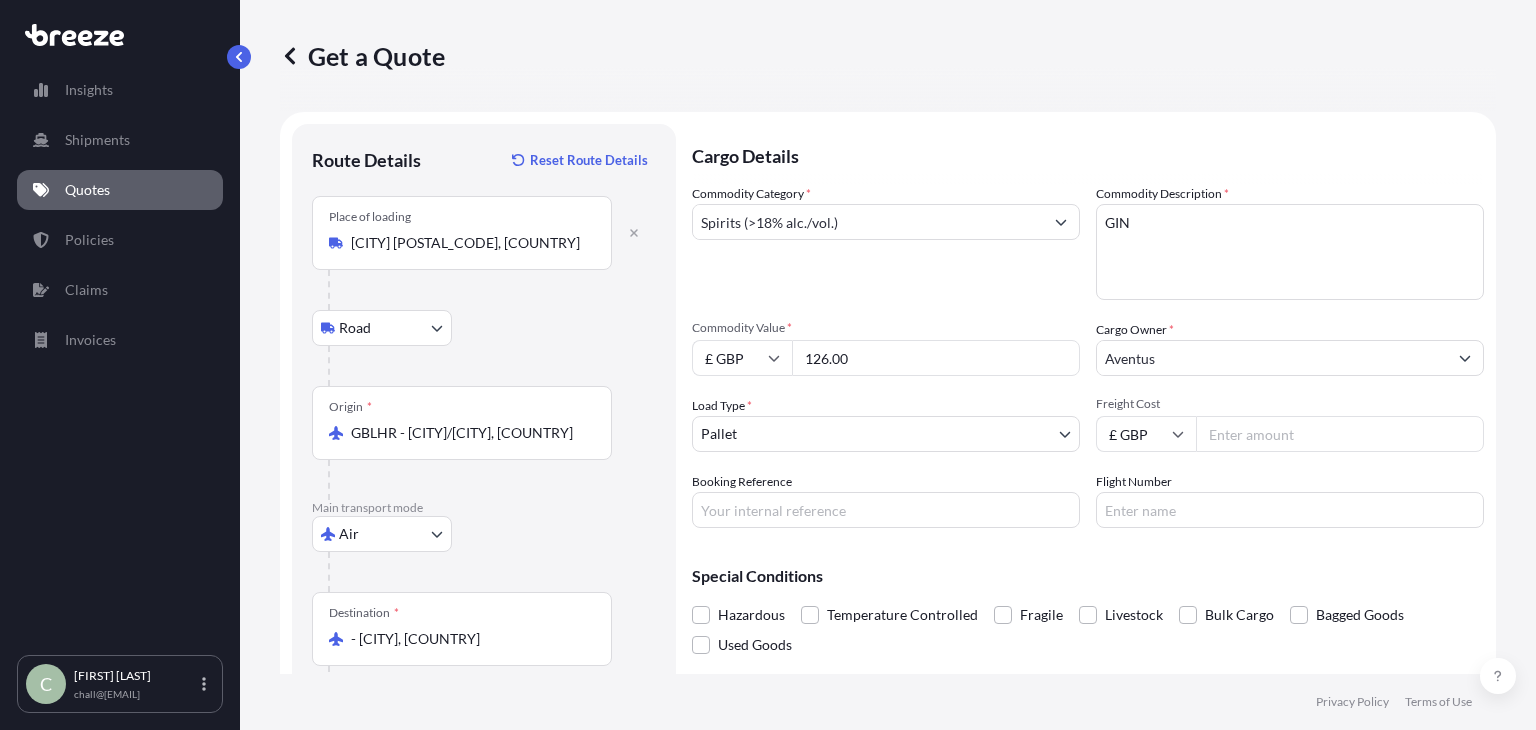click on "Freight Cost" at bounding box center (1340, 434) 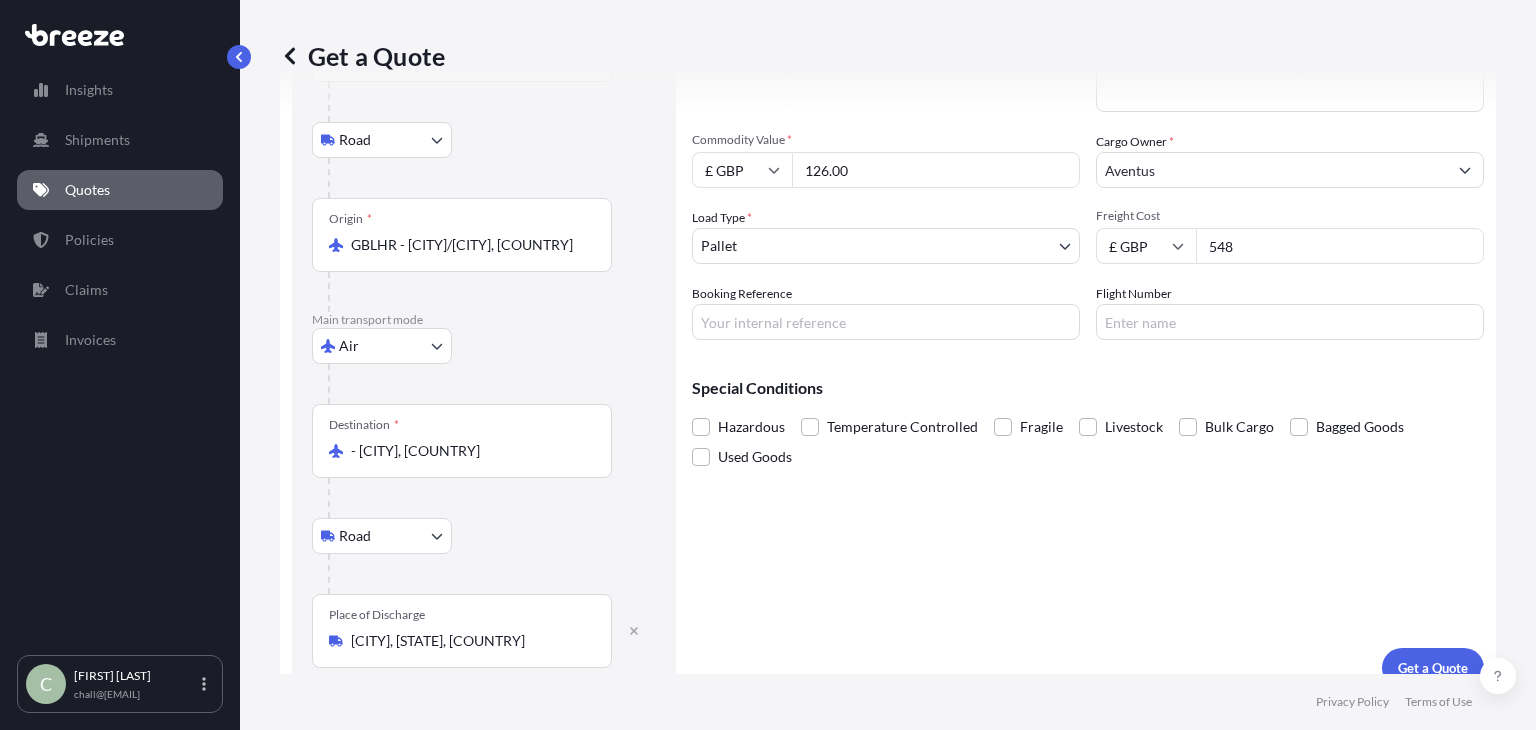 scroll, scrollTop: 212, scrollLeft: 0, axis: vertical 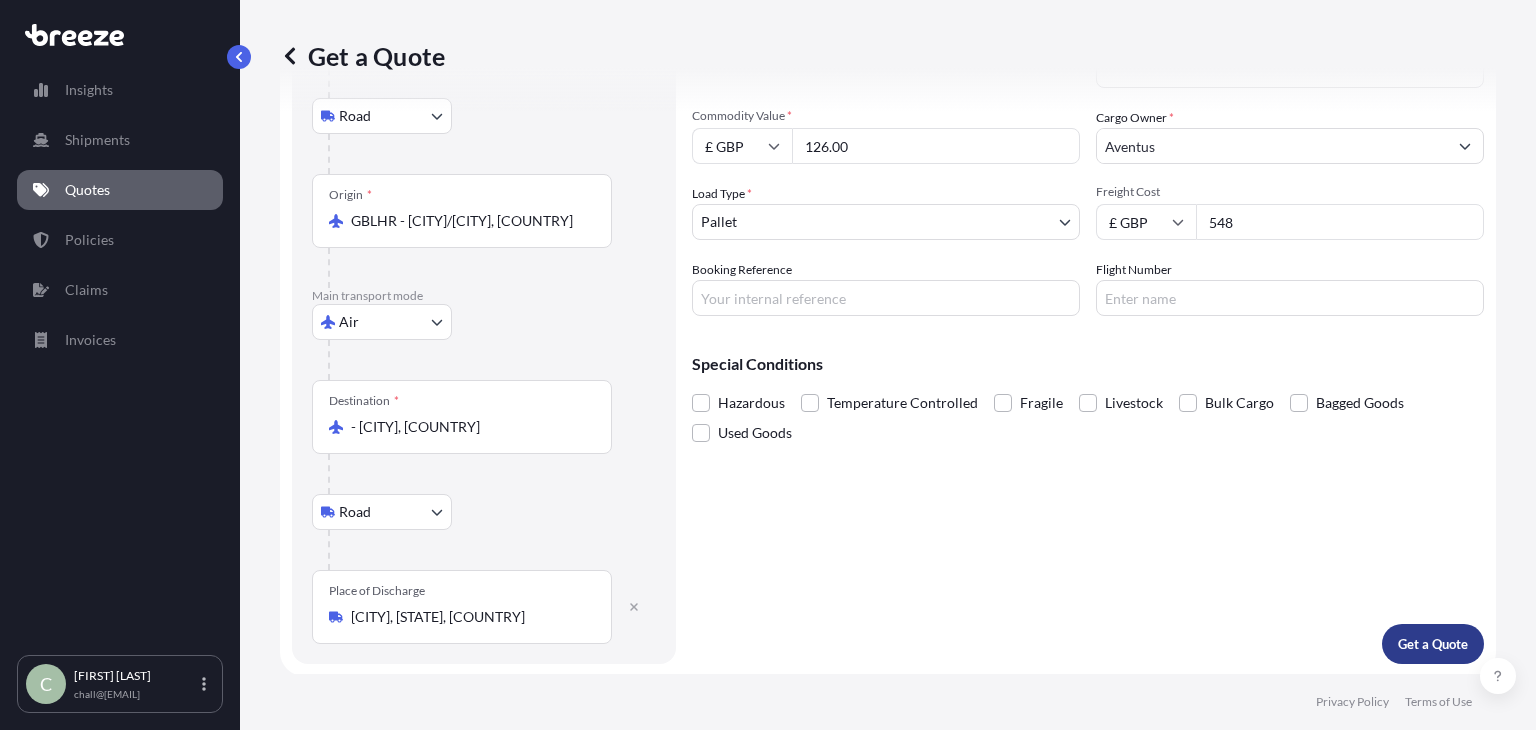 type on "548" 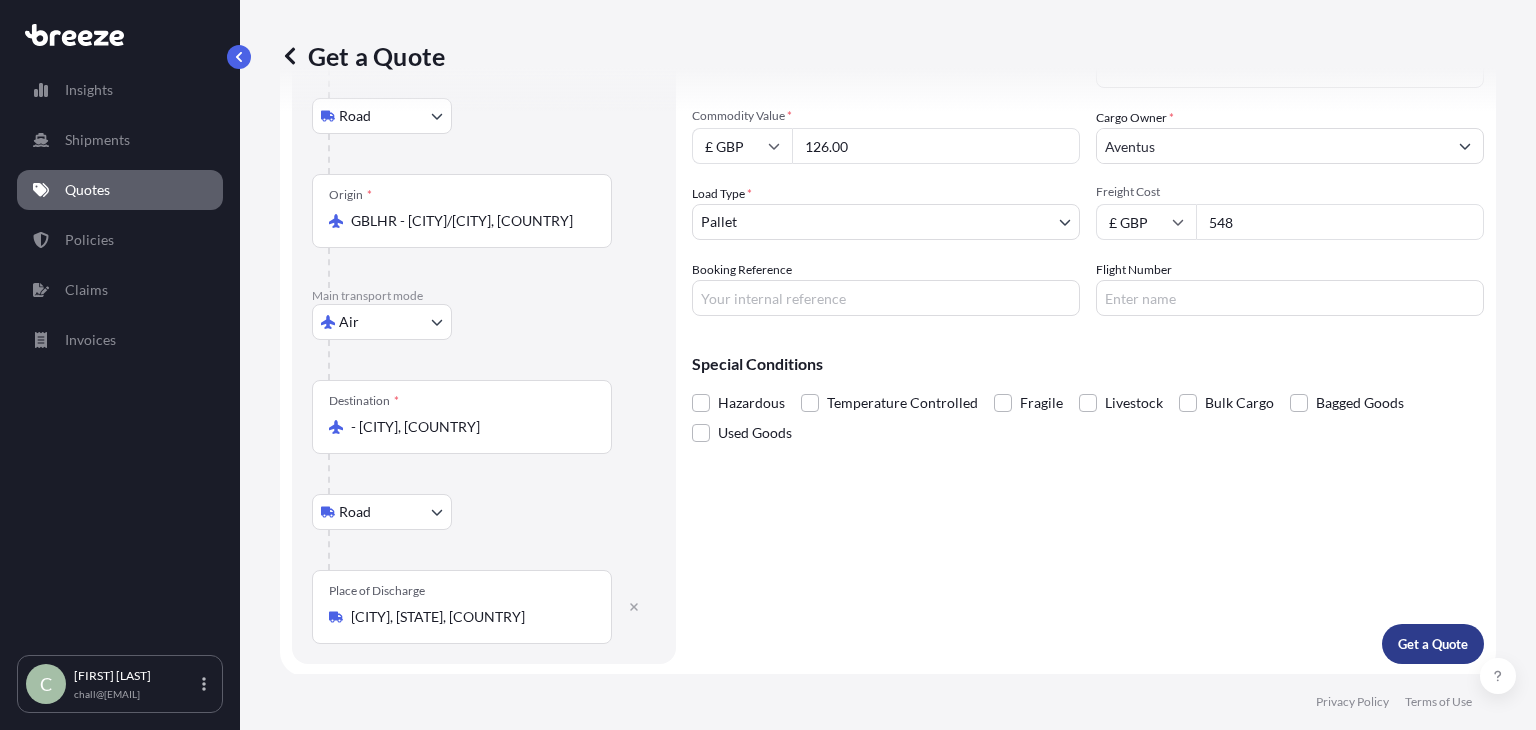 click on "Get a Quote" at bounding box center [1433, 644] 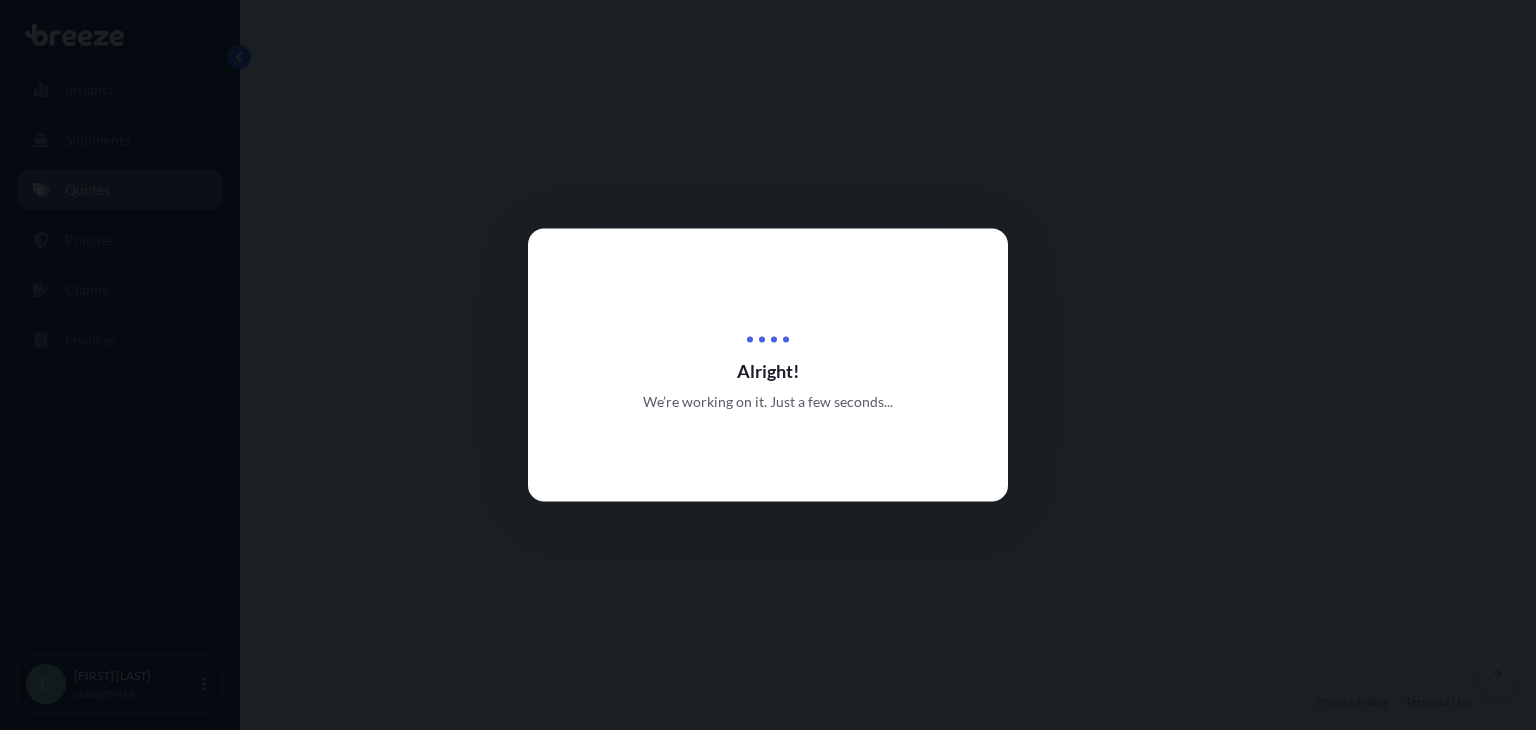 scroll, scrollTop: 0, scrollLeft: 0, axis: both 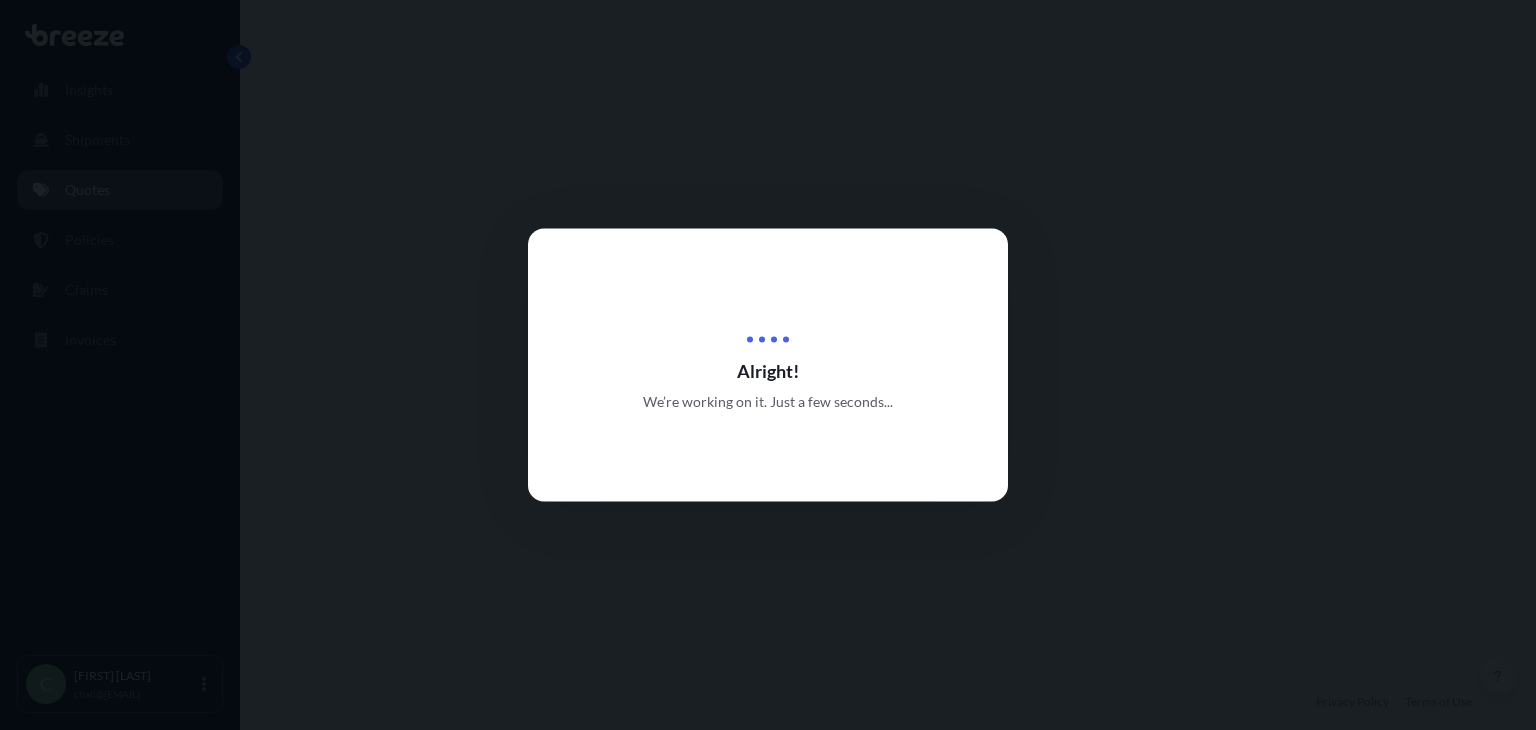 select on "Air" 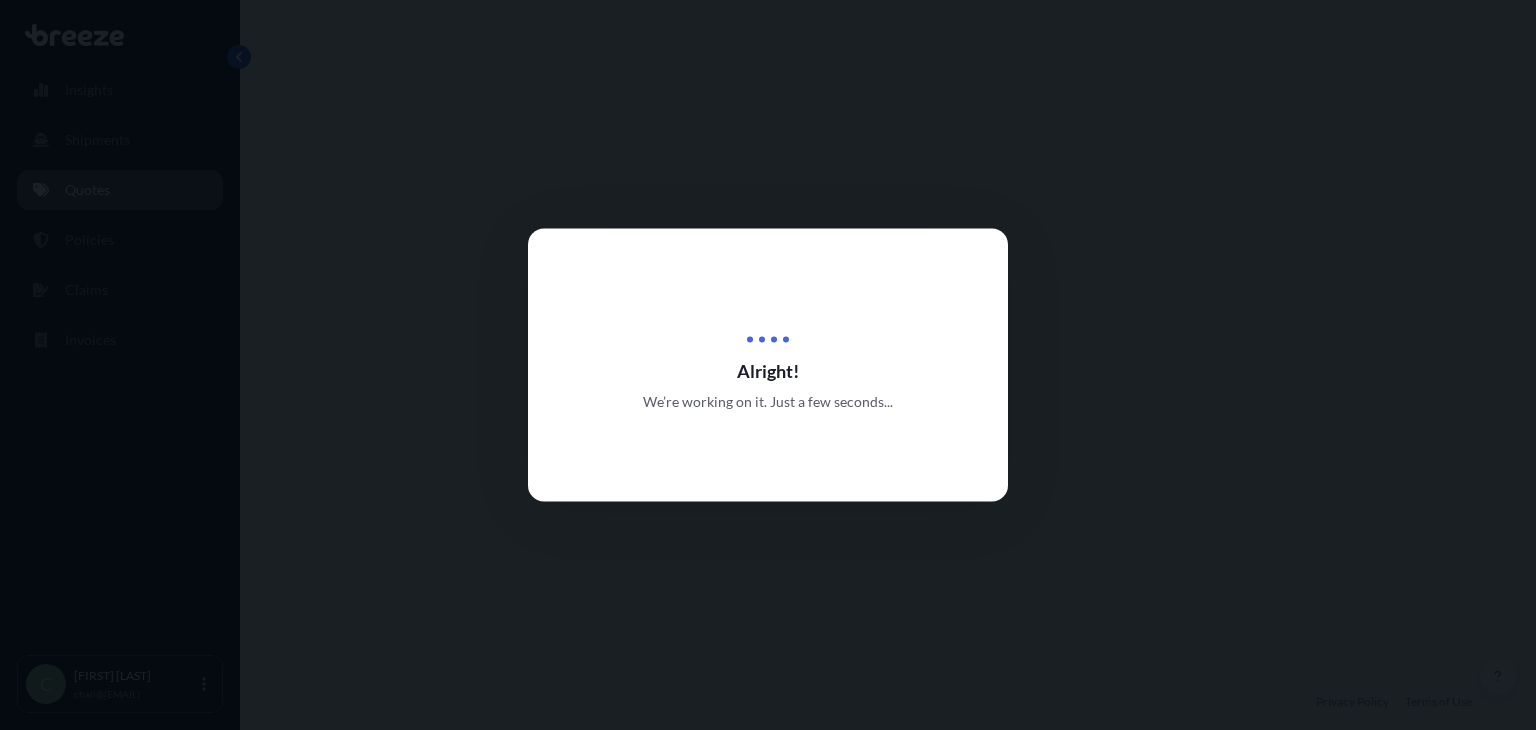select on "Road" 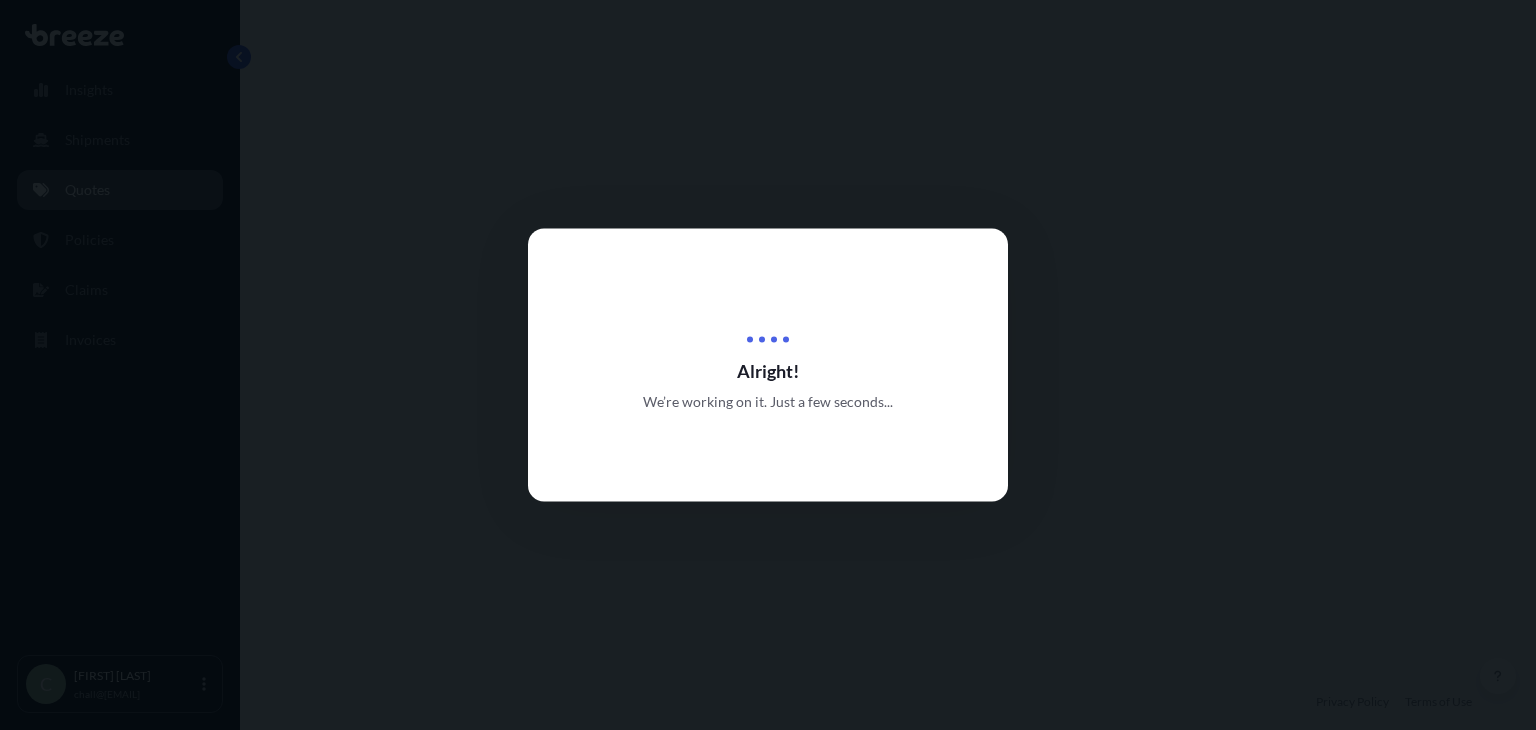 select on "1" 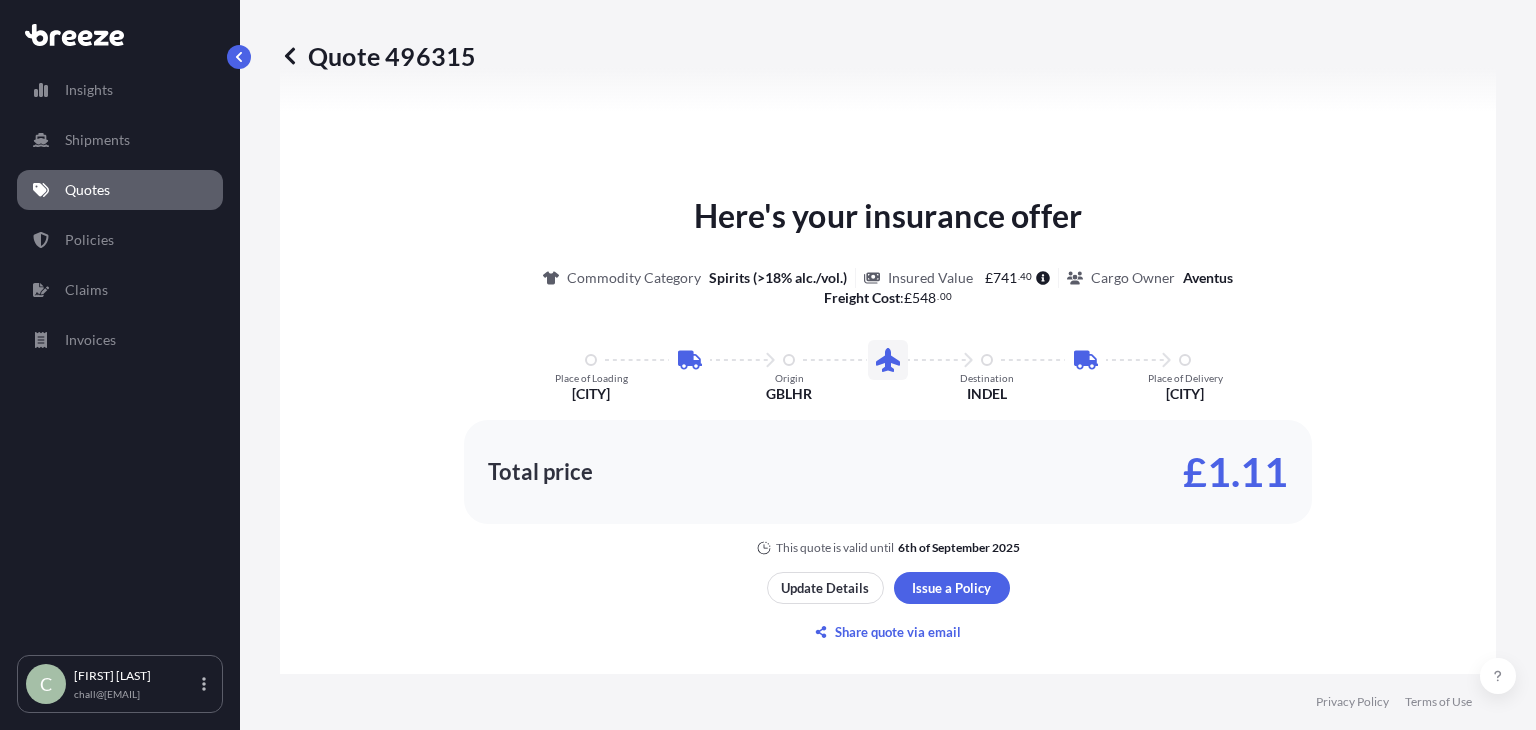 scroll, scrollTop: 1149, scrollLeft: 0, axis: vertical 